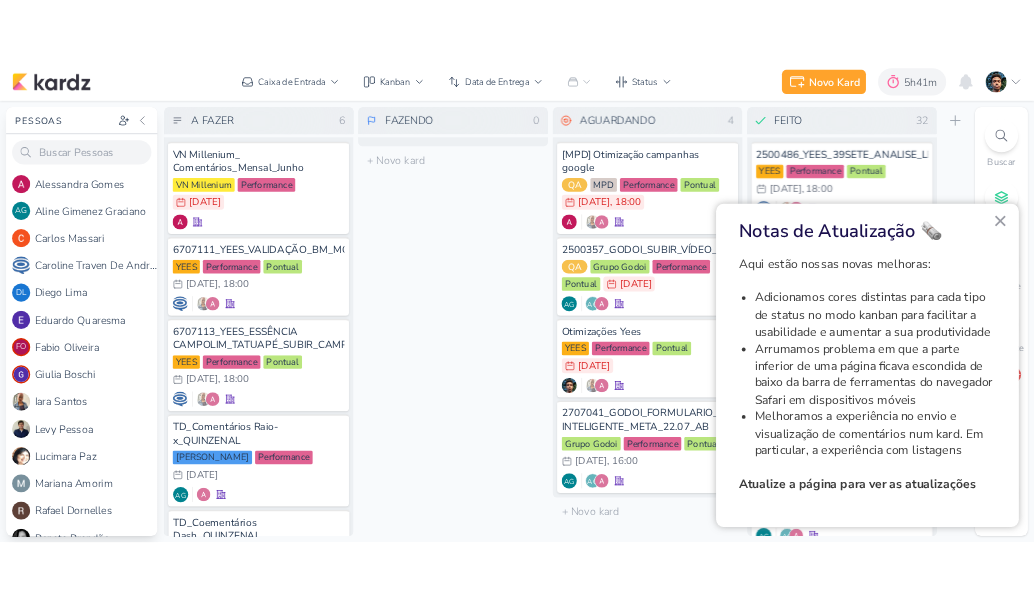 scroll, scrollTop: 0, scrollLeft: 0, axis: both 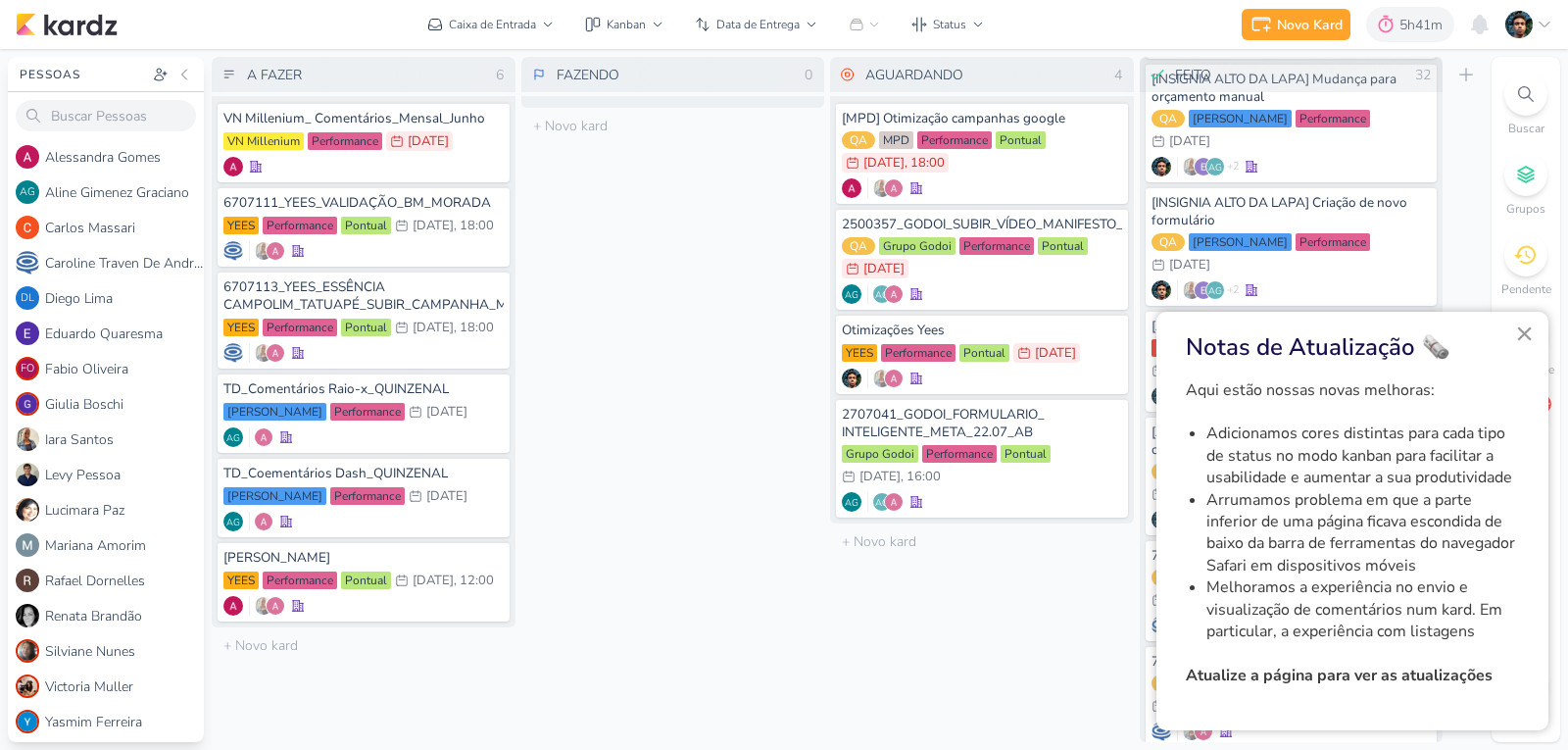 click on "×" at bounding box center [1524, 333] 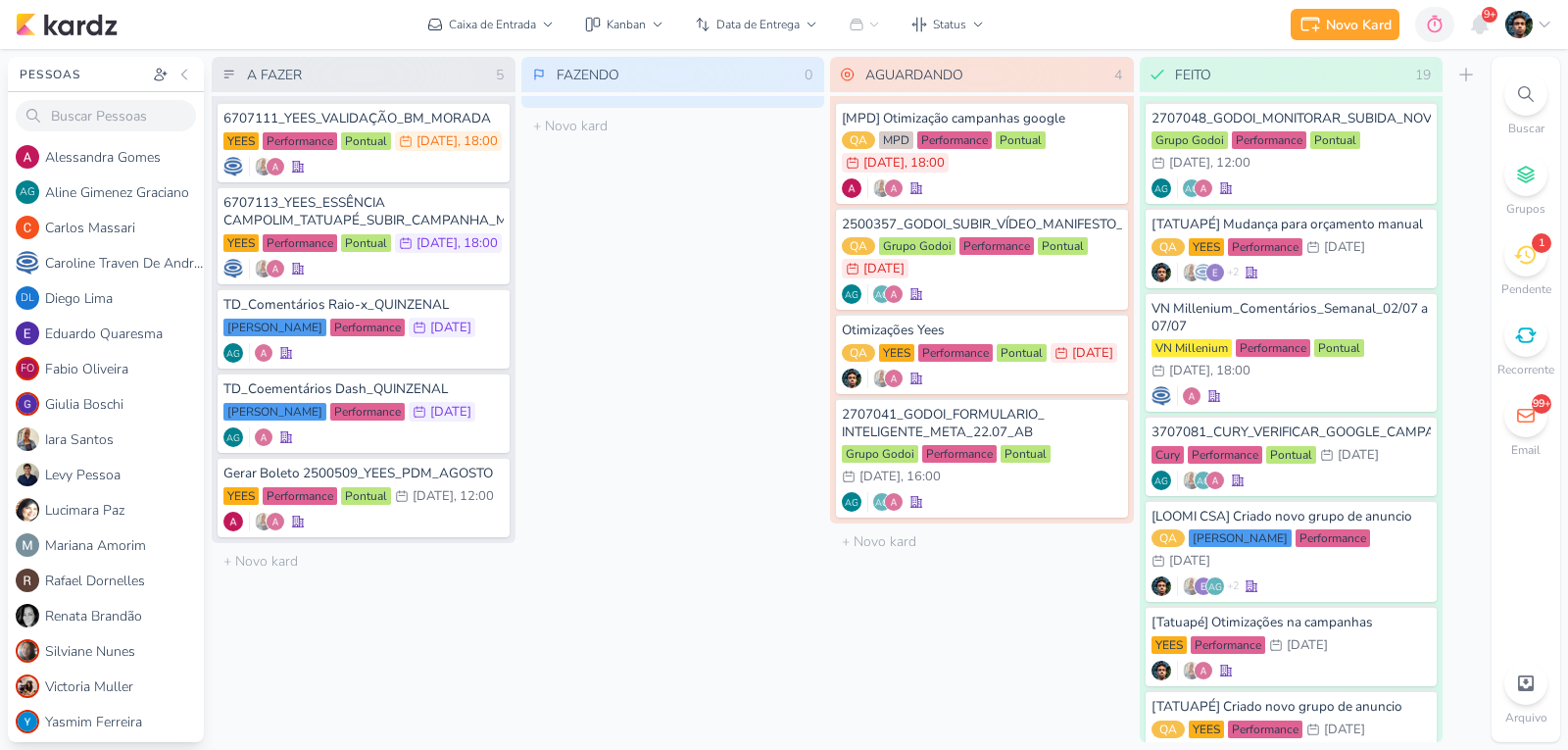 scroll, scrollTop: 0, scrollLeft: 0, axis: both 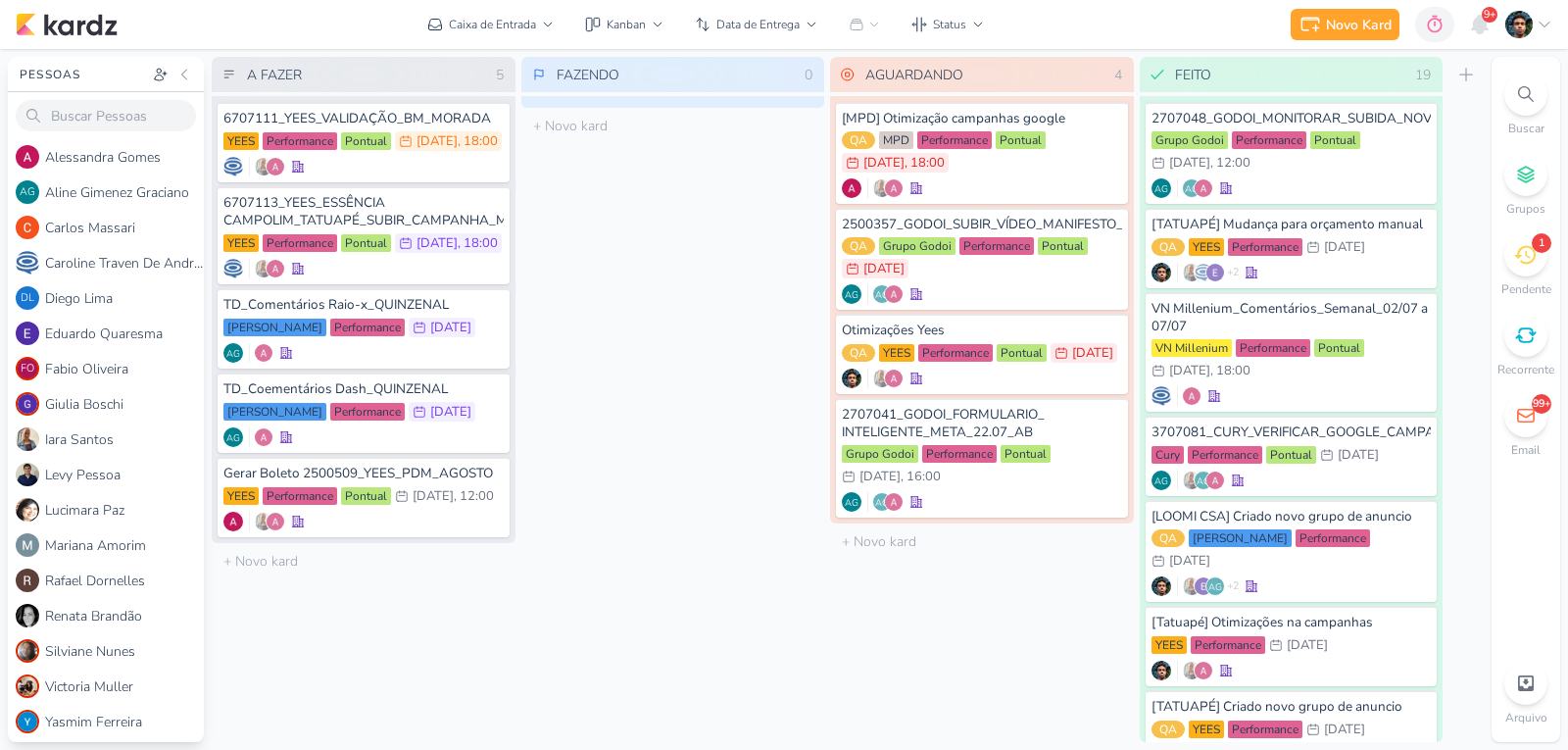 click on "FAZENDO
0
Mover Para Esquerda
Mover Para Direita
[GEOGRAPHIC_DATA]
O título do kard deve ter menos que 100 caracteres" at bounding box center [673, 399] 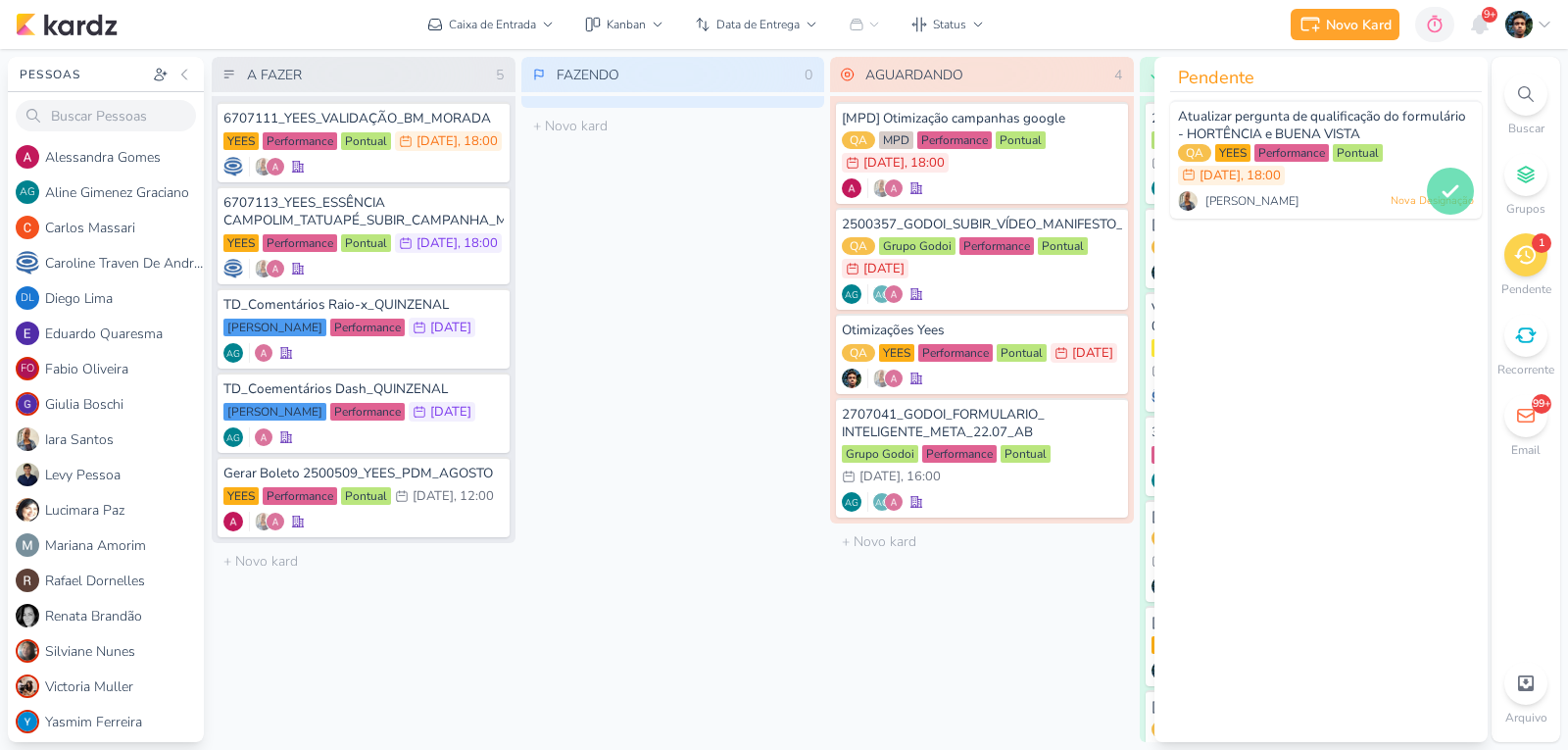 click 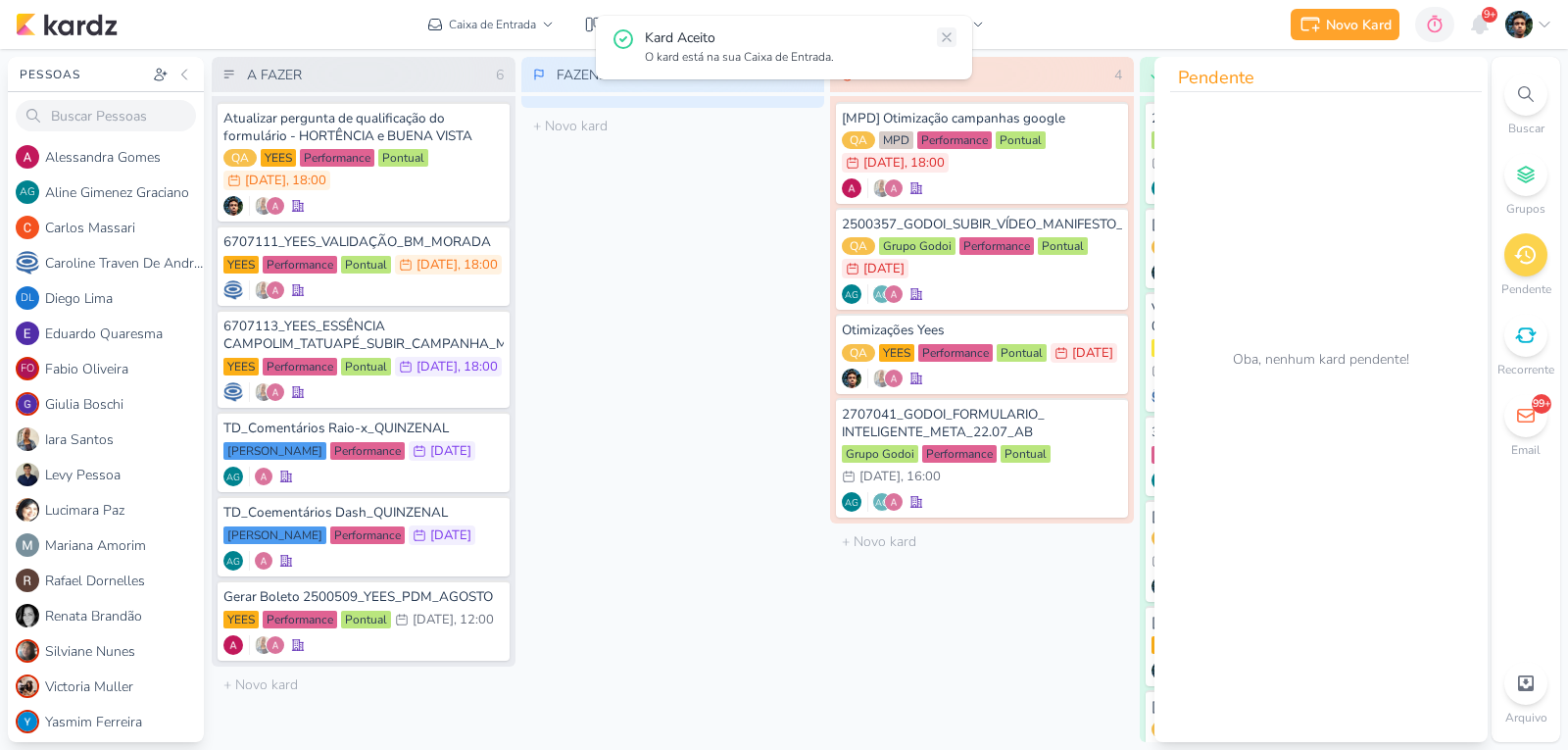 click 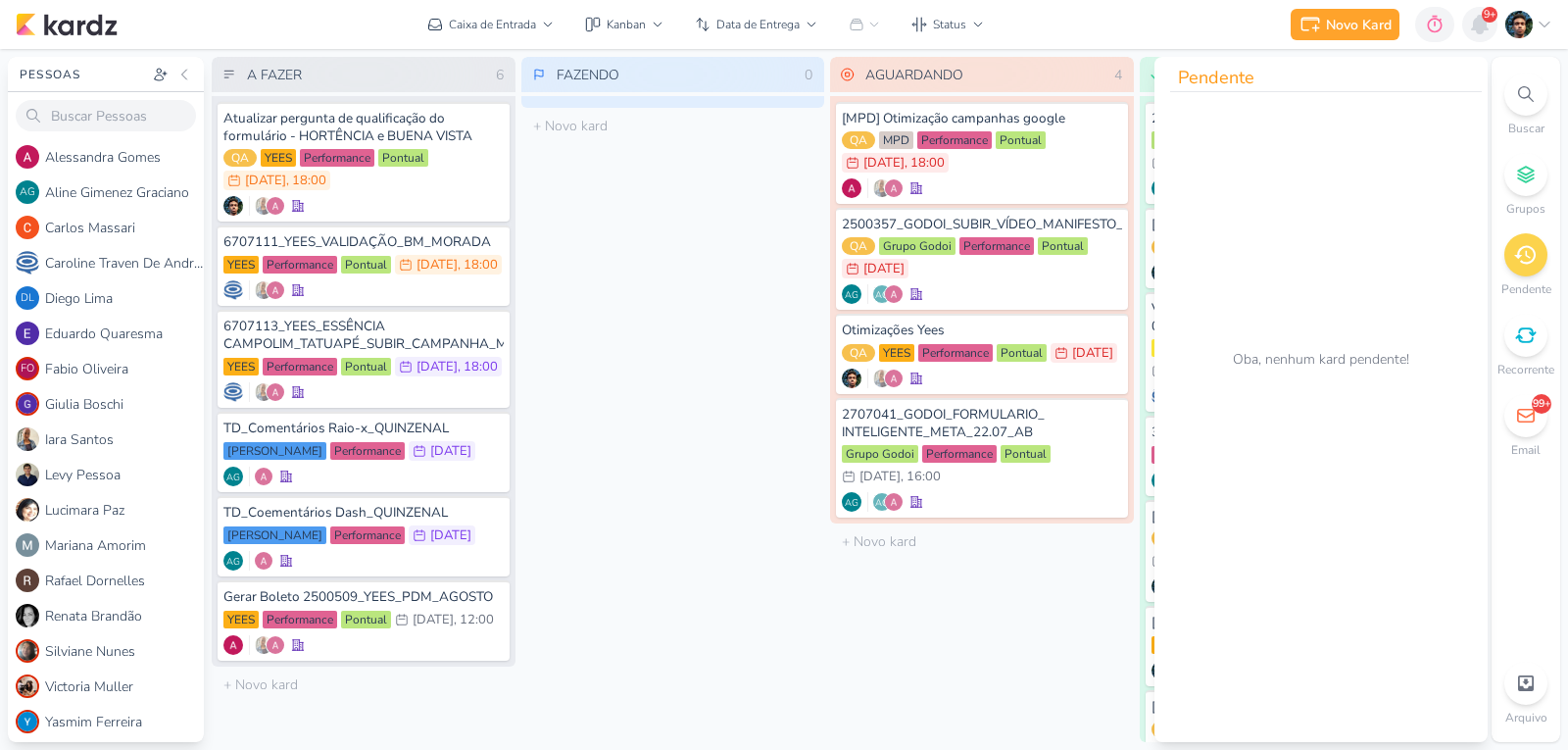 click 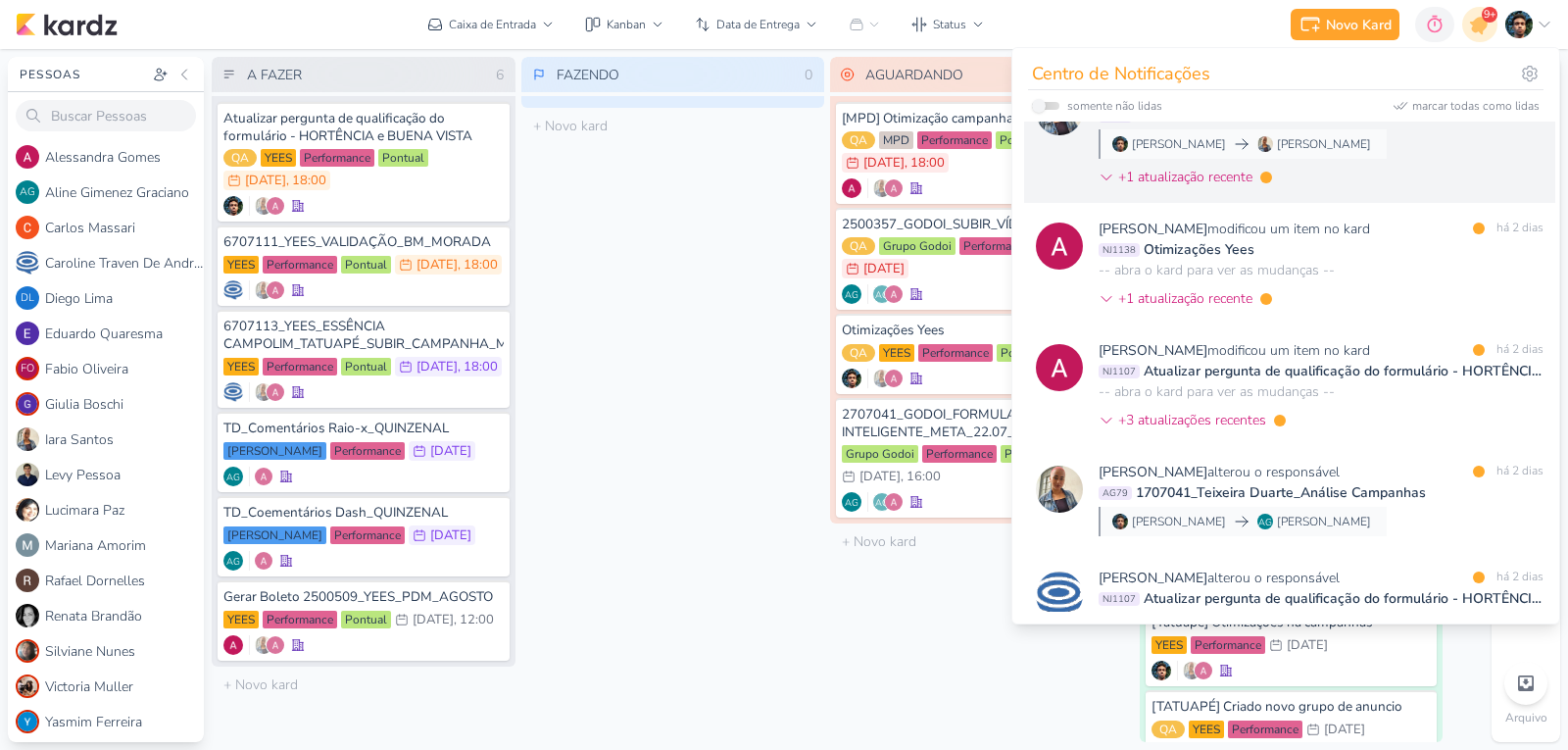 scroll, scrollTop: 0, scrollLeft: 0, axis: both 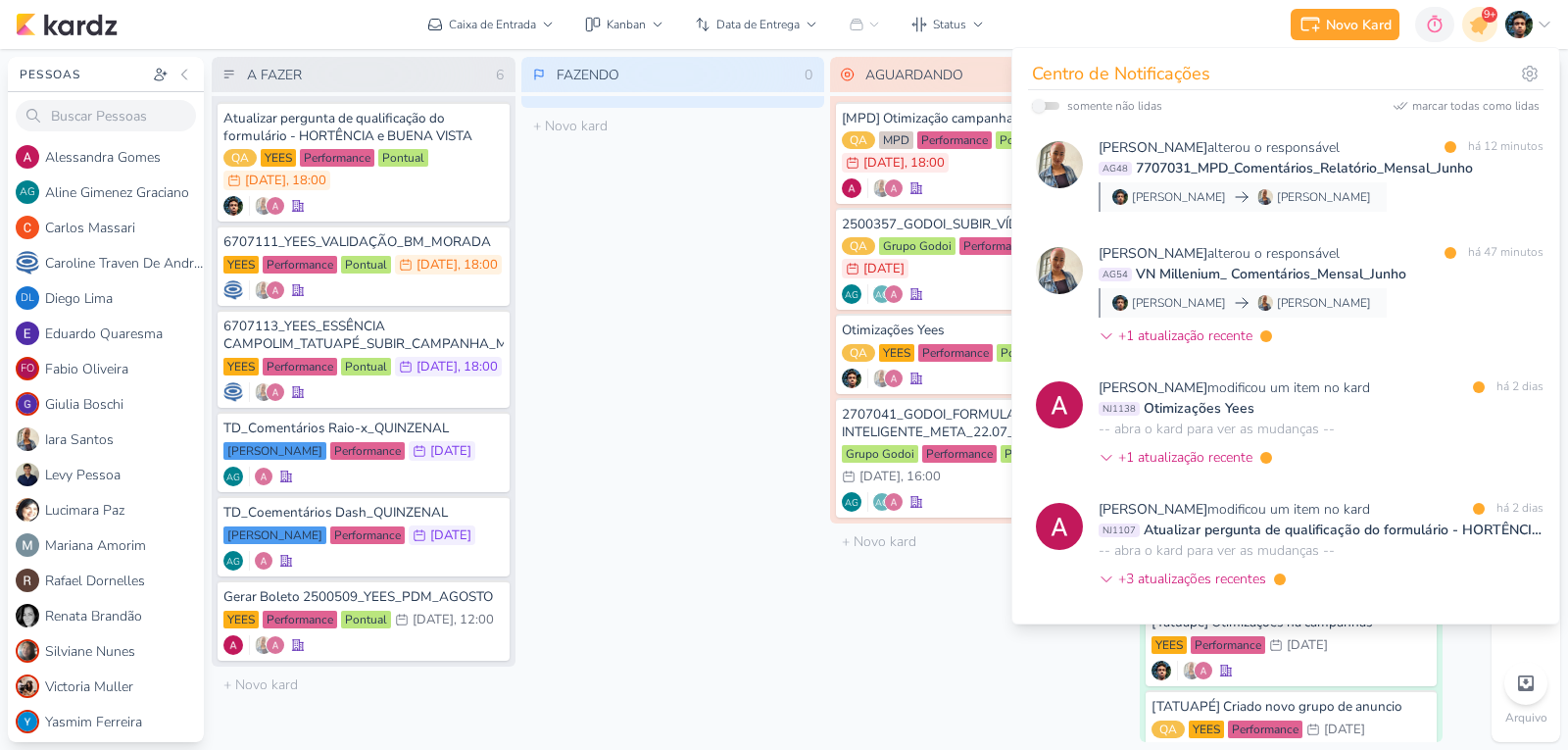 drag, startPoint x: 682, startPoint y: 94, endPoint x: 668, endPoint y: 103, distance: 16.643317 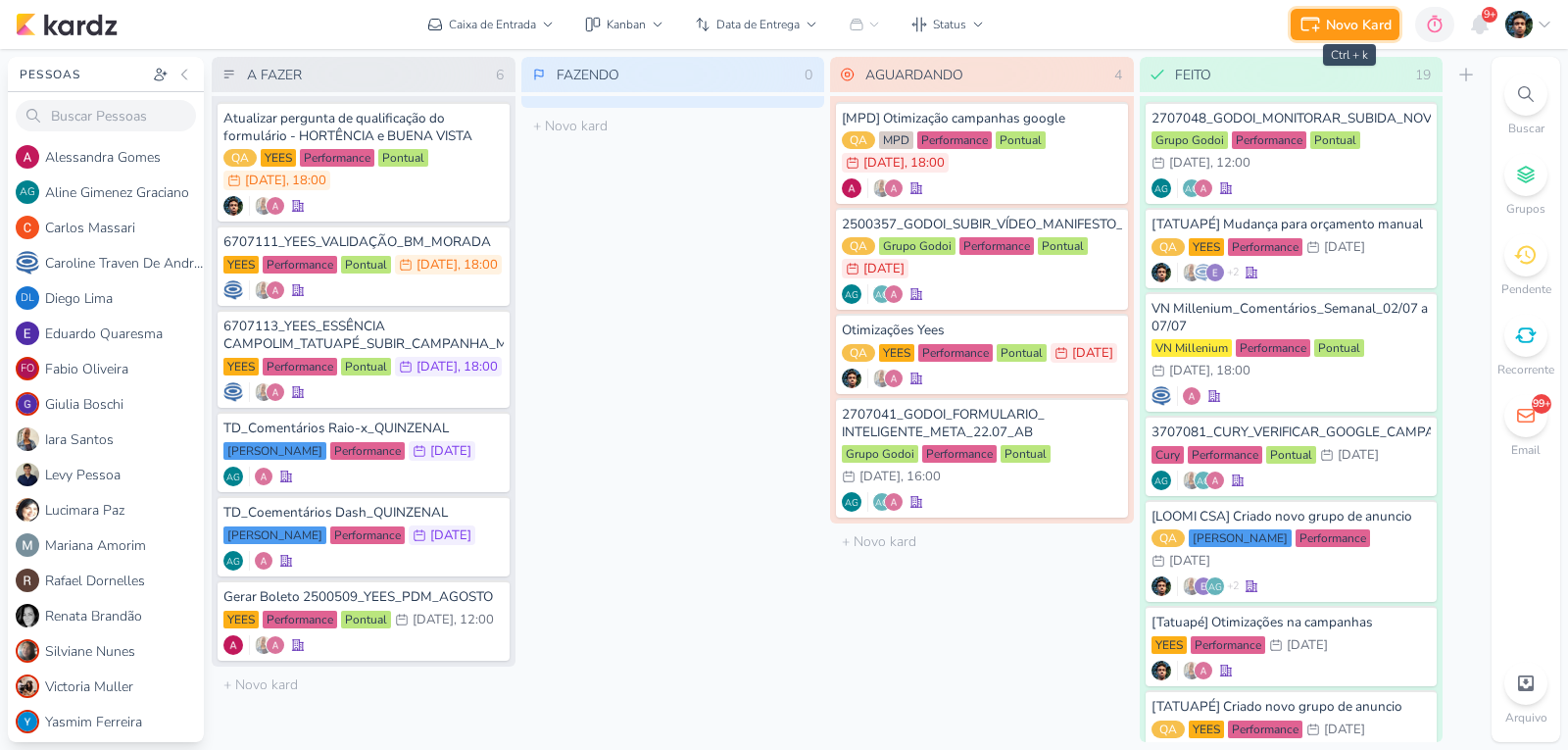 click on "Novo Kard" at bounding box center [1358, 25] 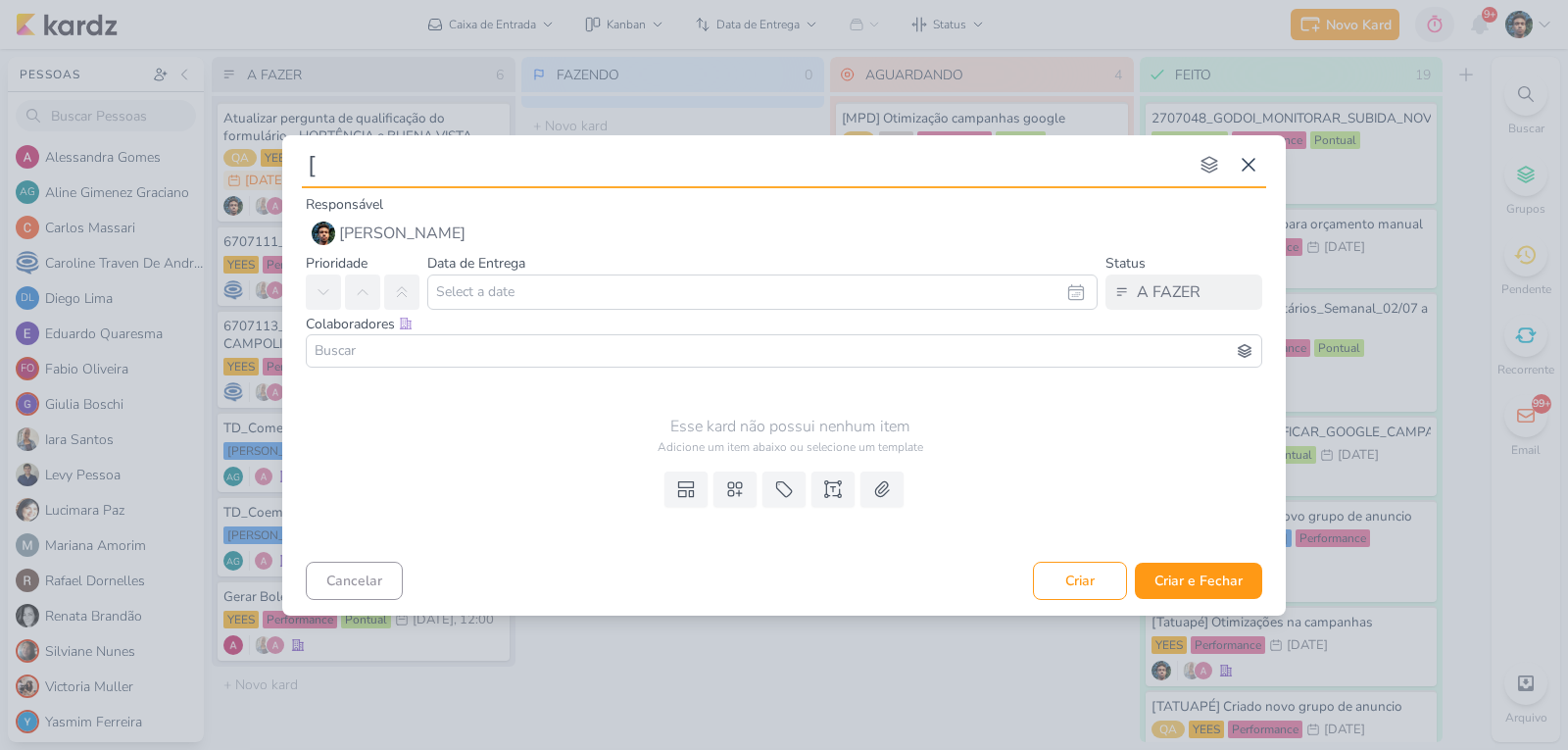 type on "[]" 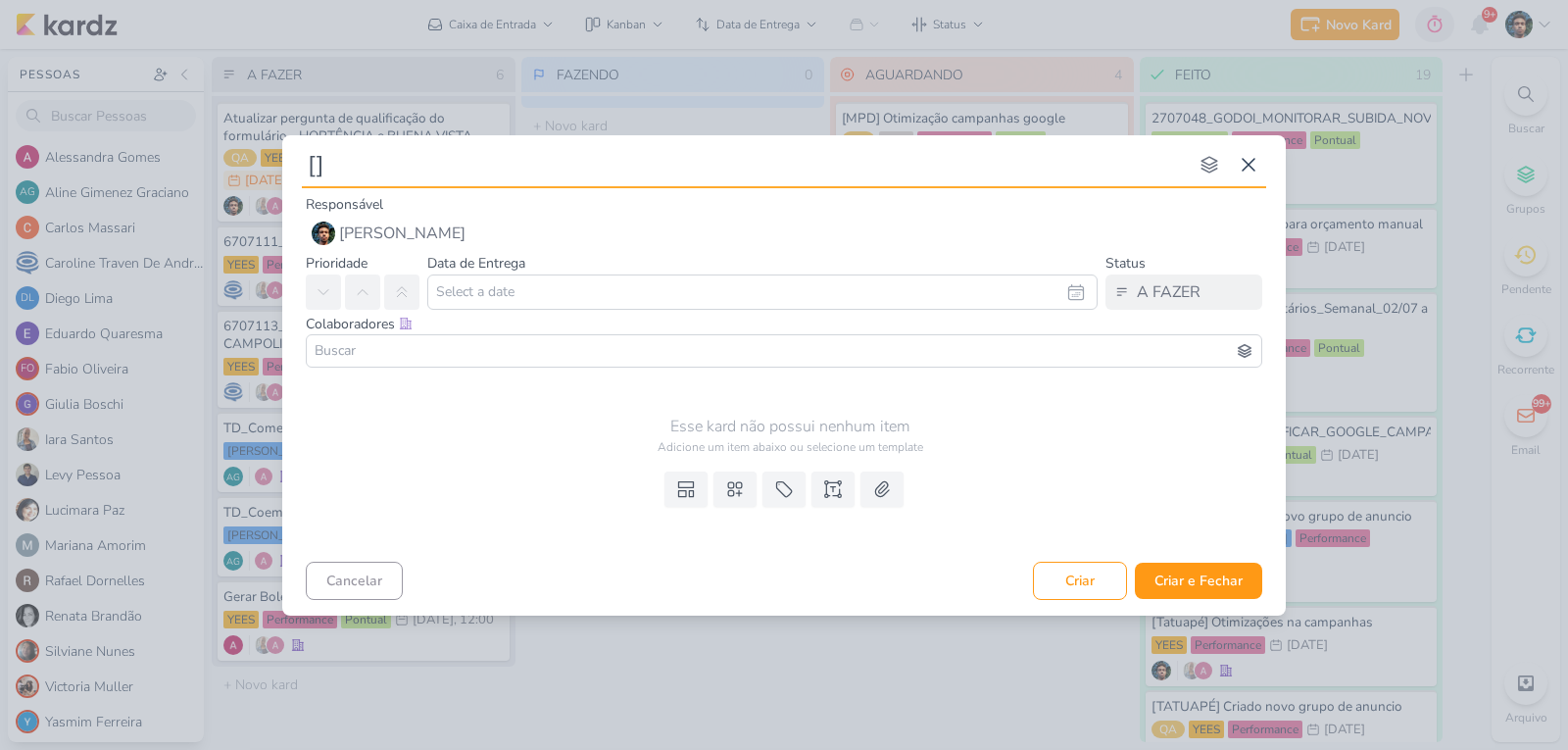 type 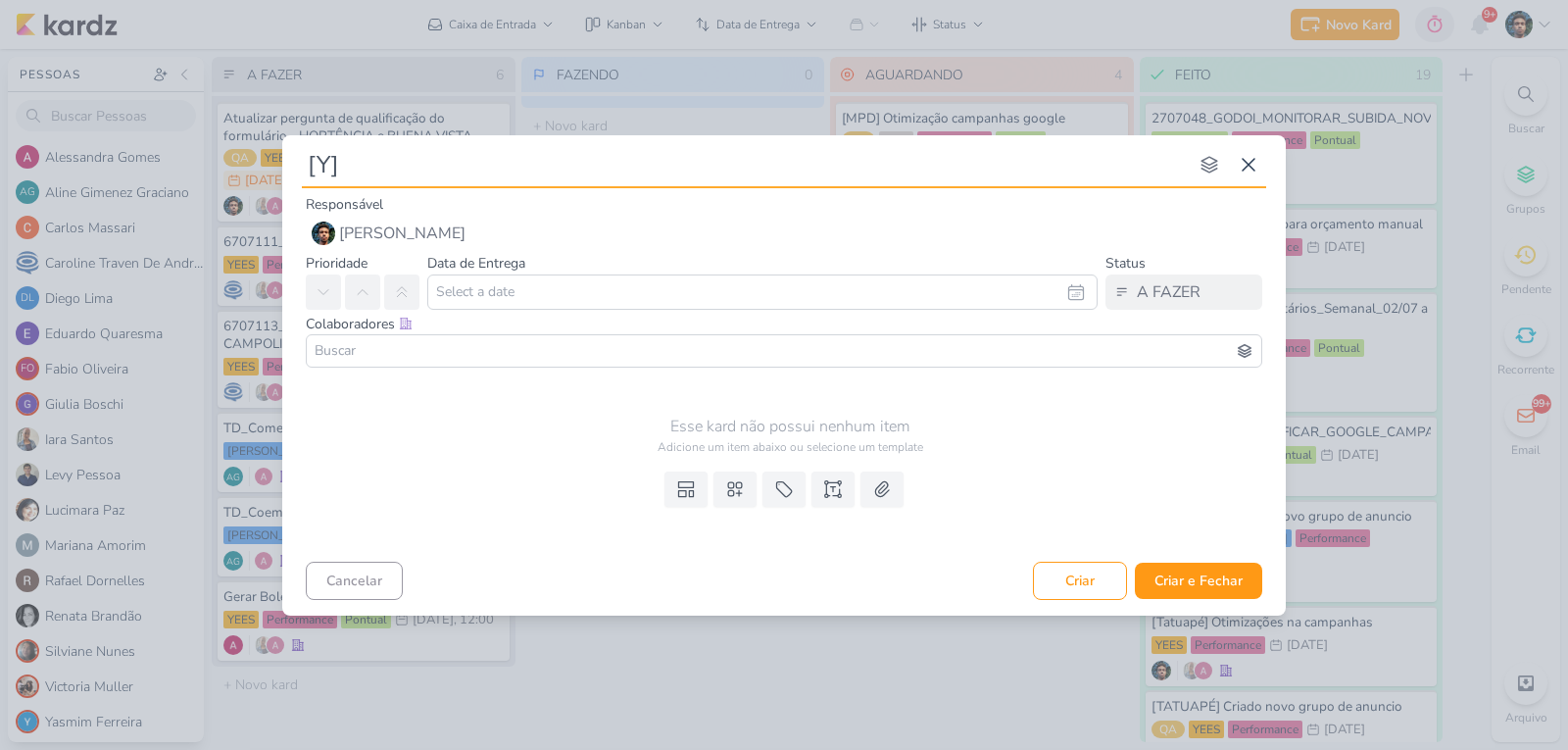 type on "[Ye]" 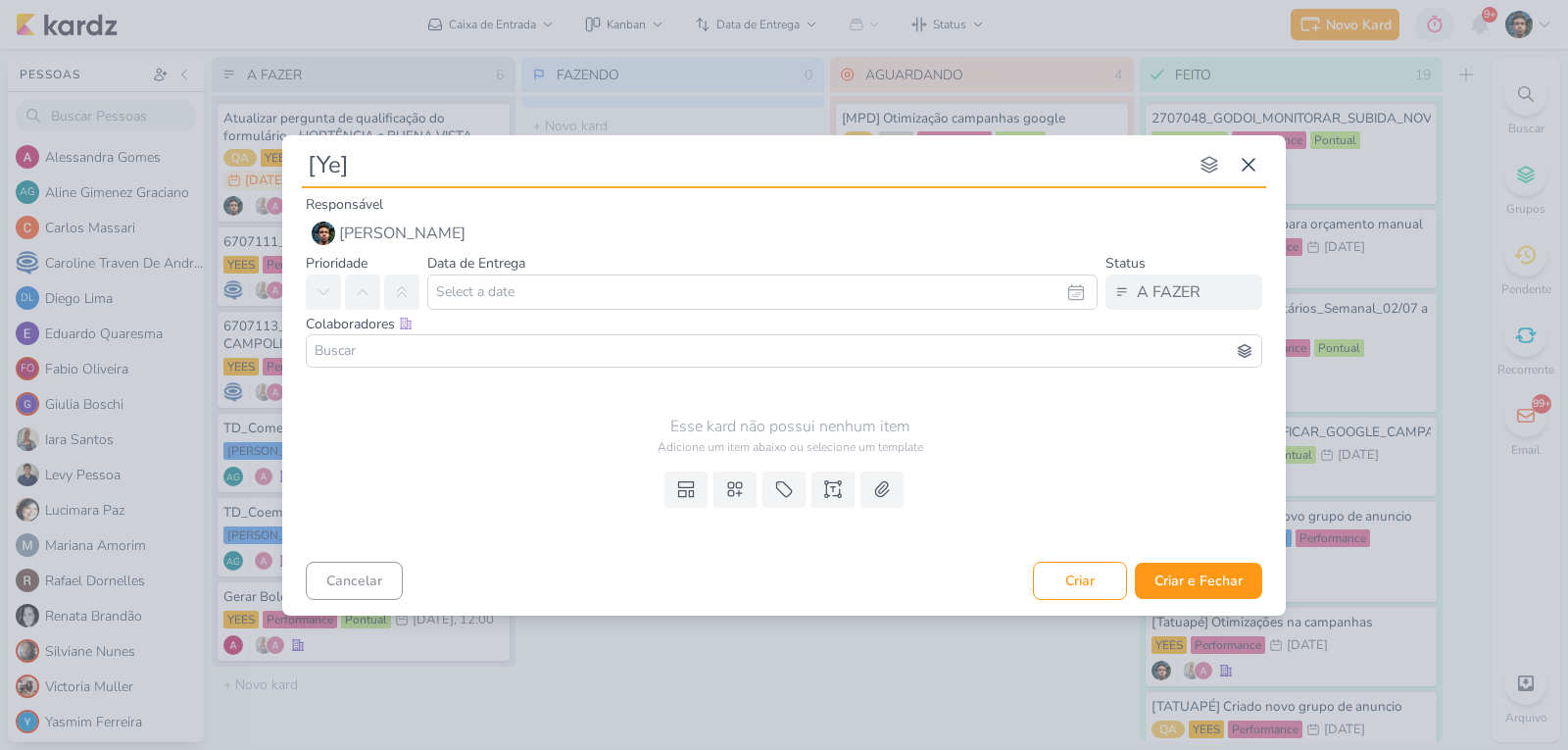 type 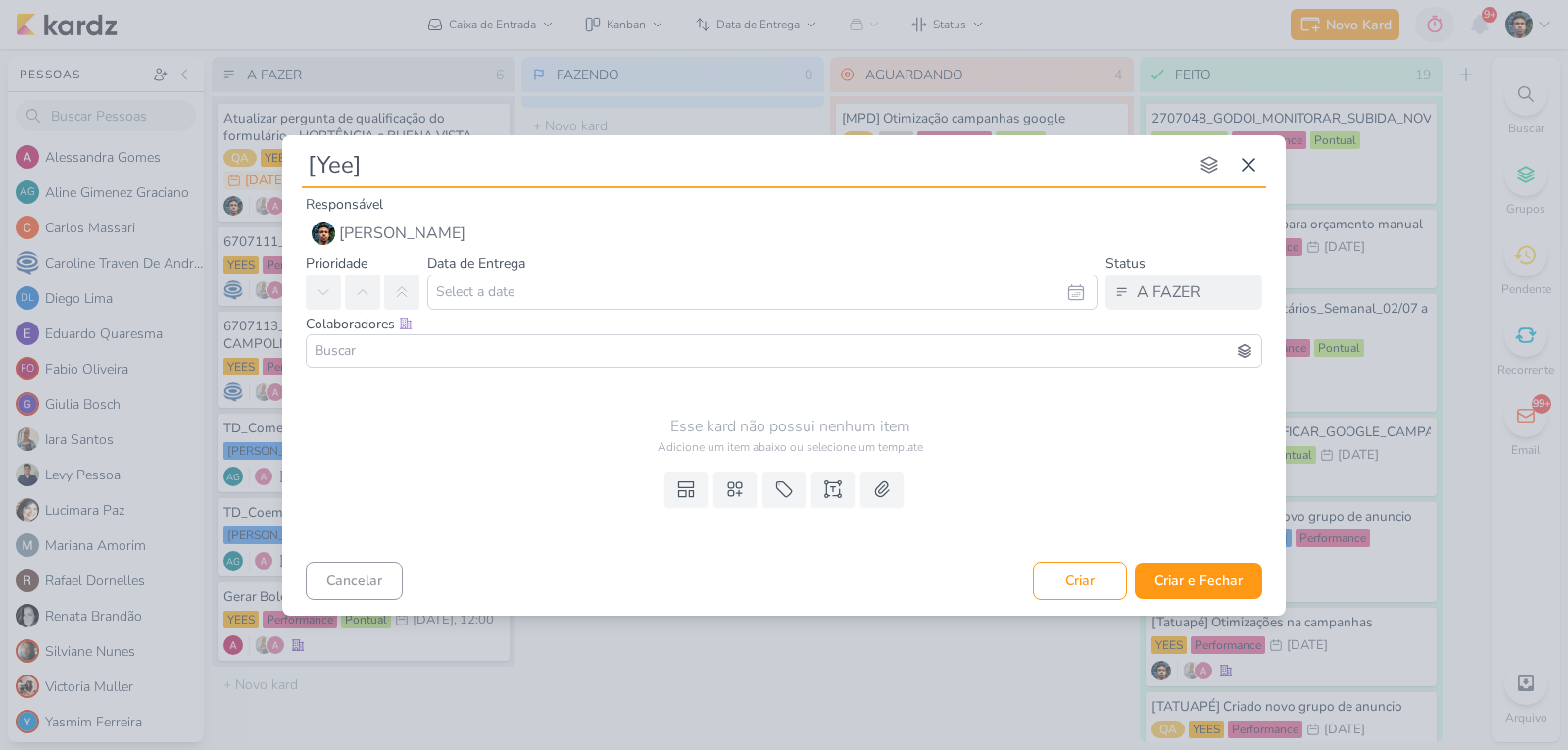 type on "[Yees]" 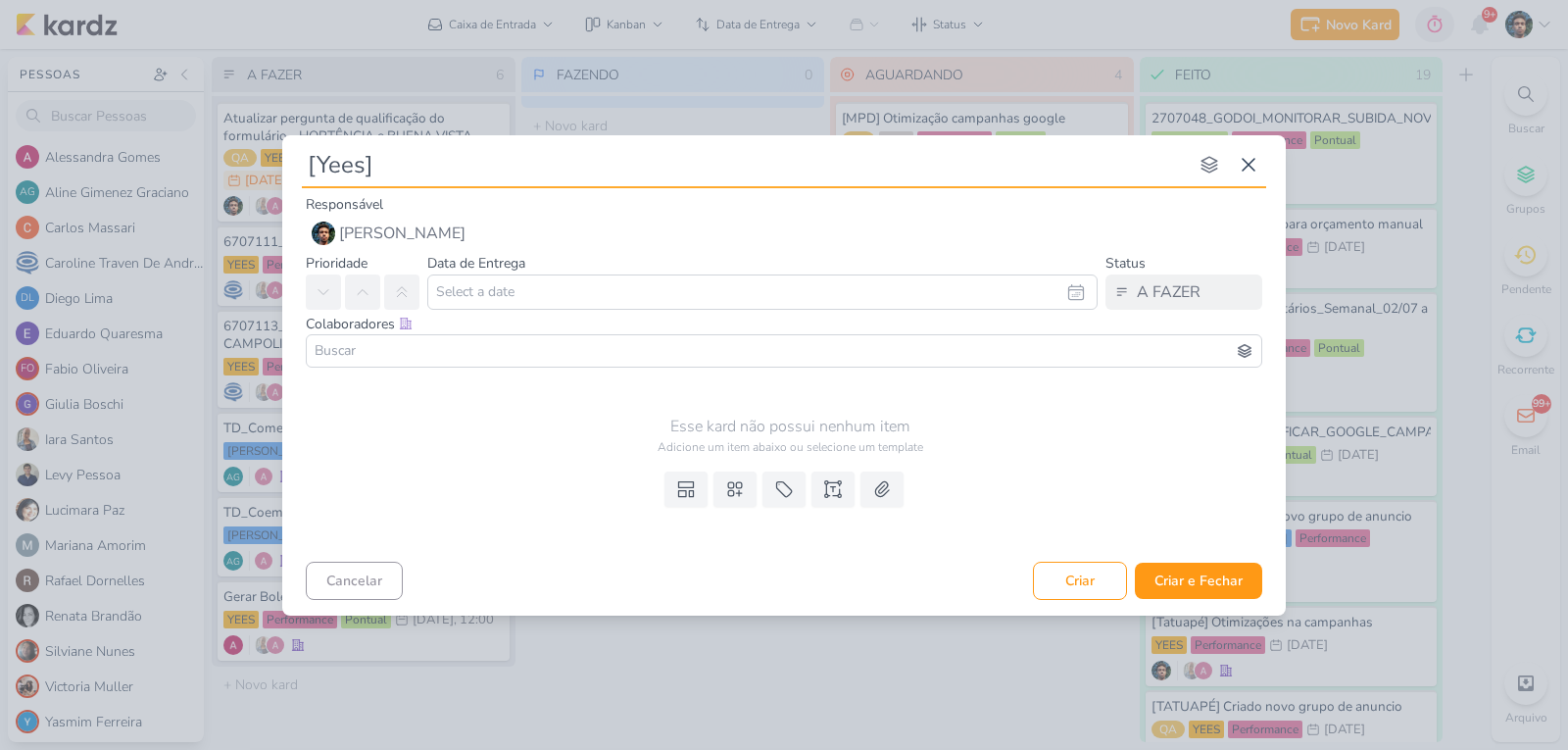 type 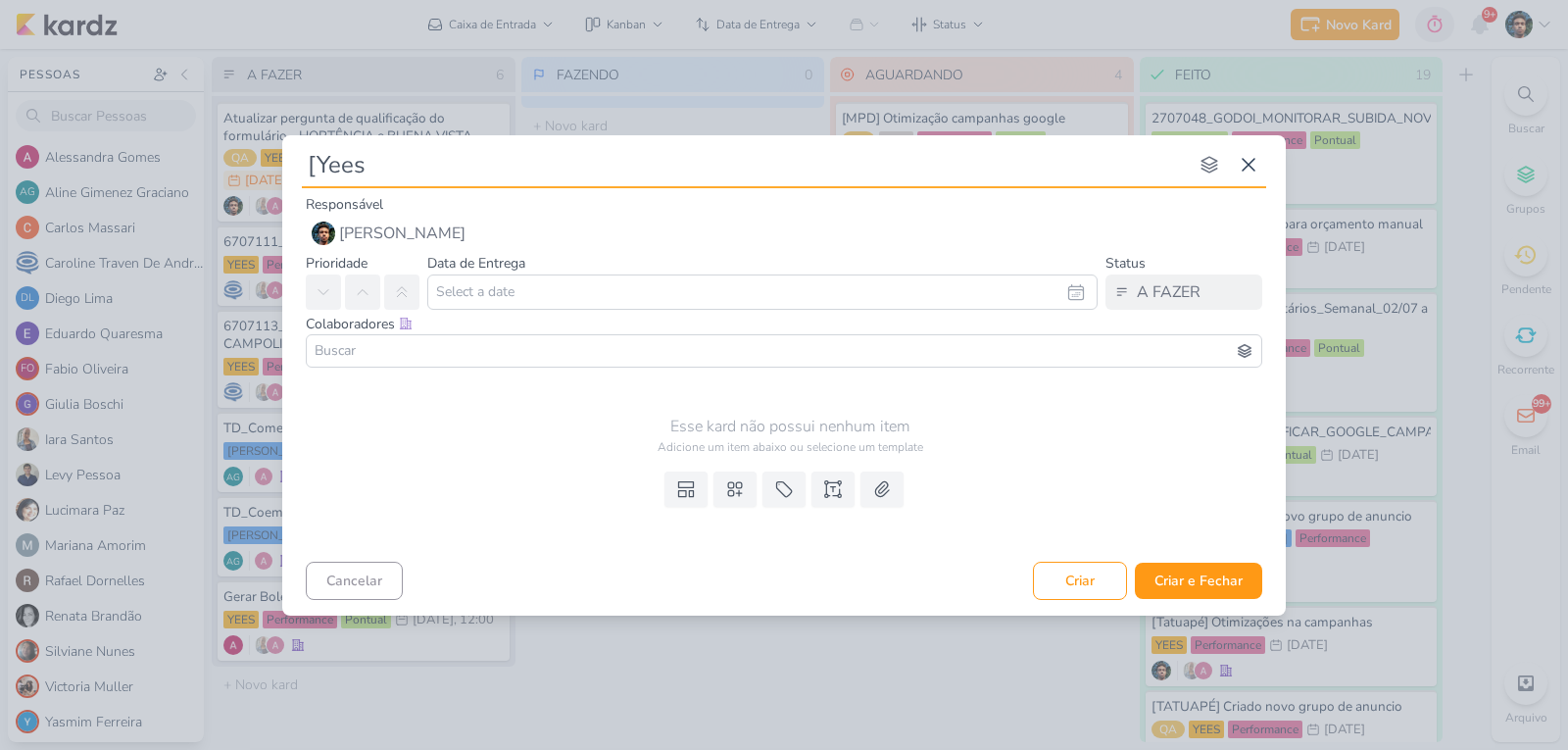 type on "[Yee" 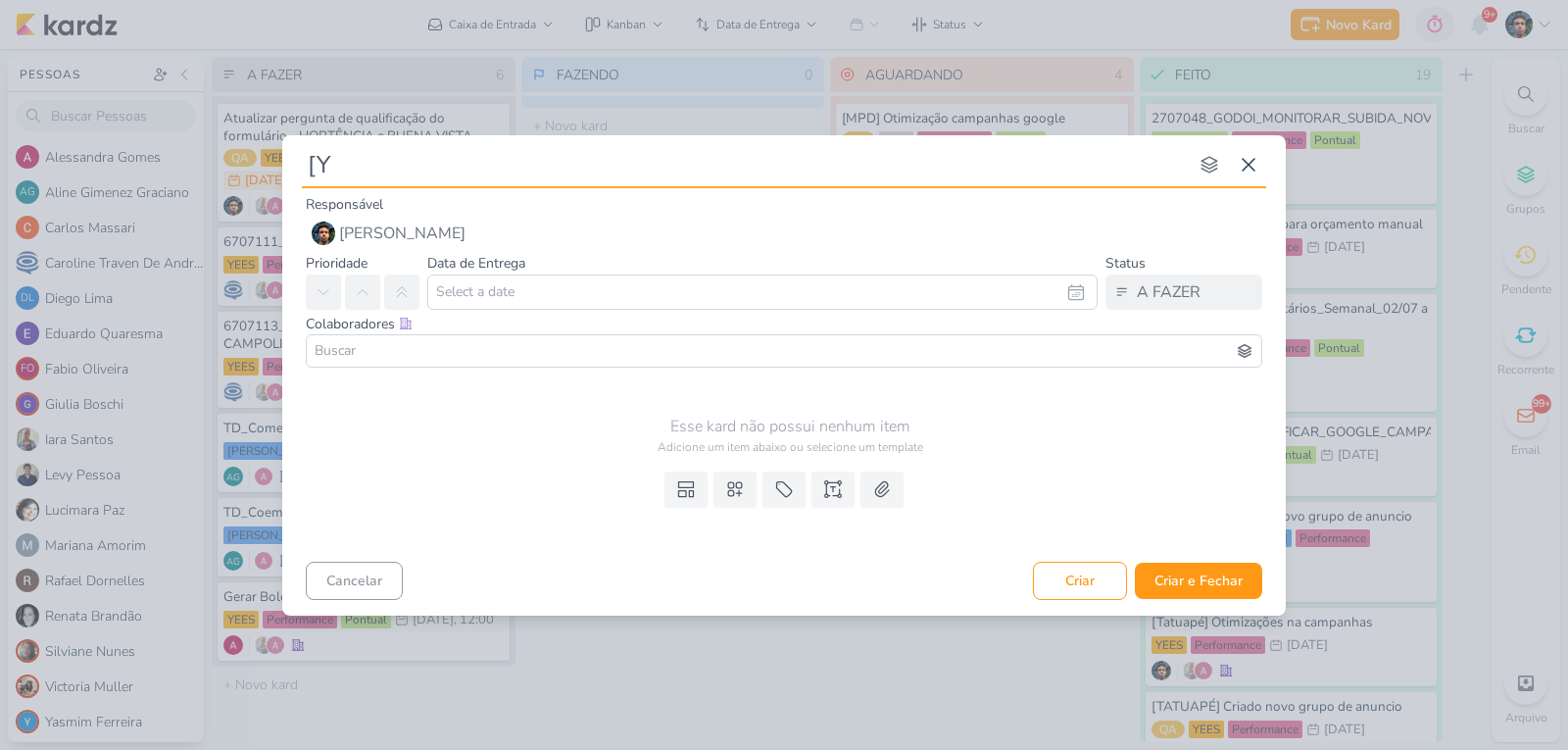 type on "[" 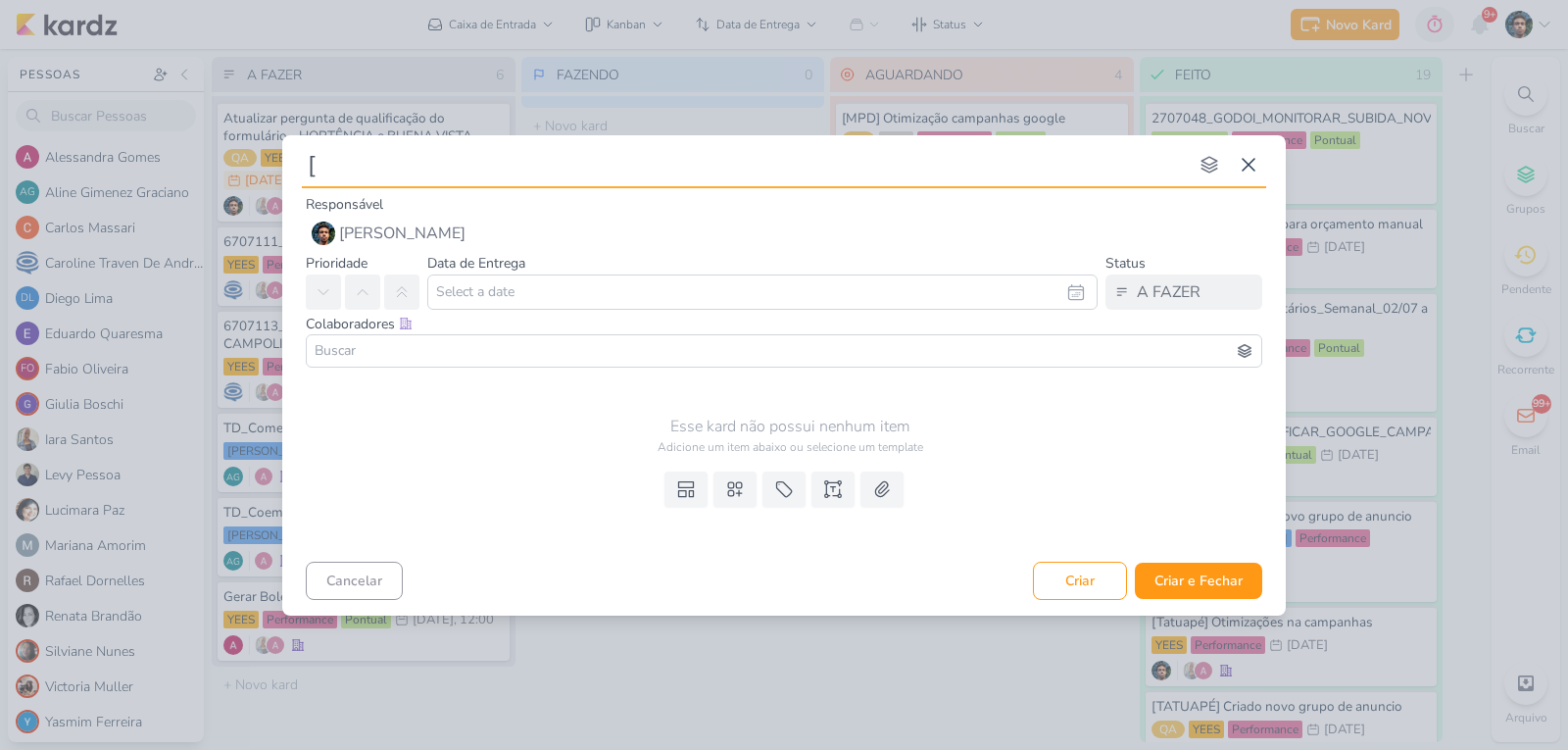 type 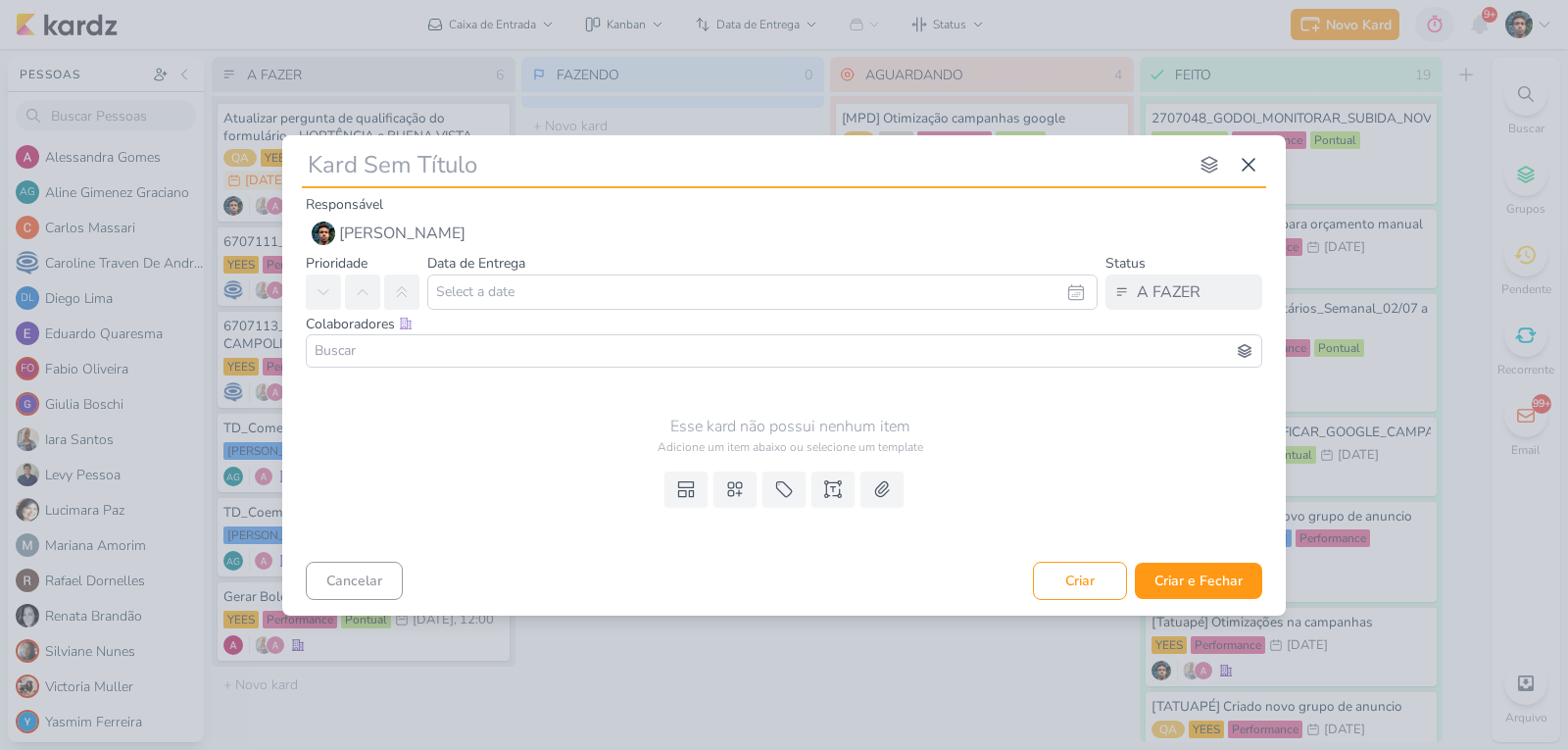 type 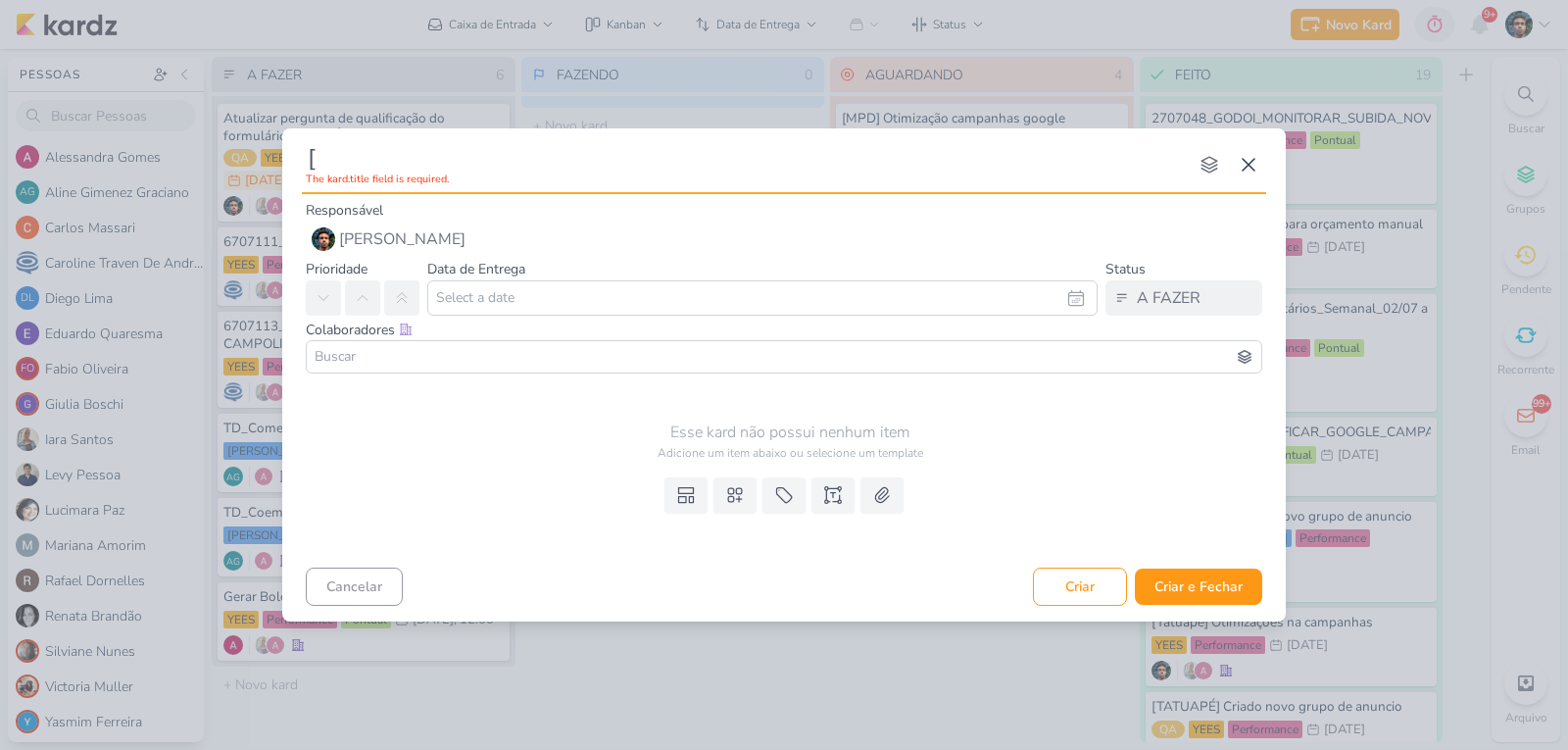 type on "[]" 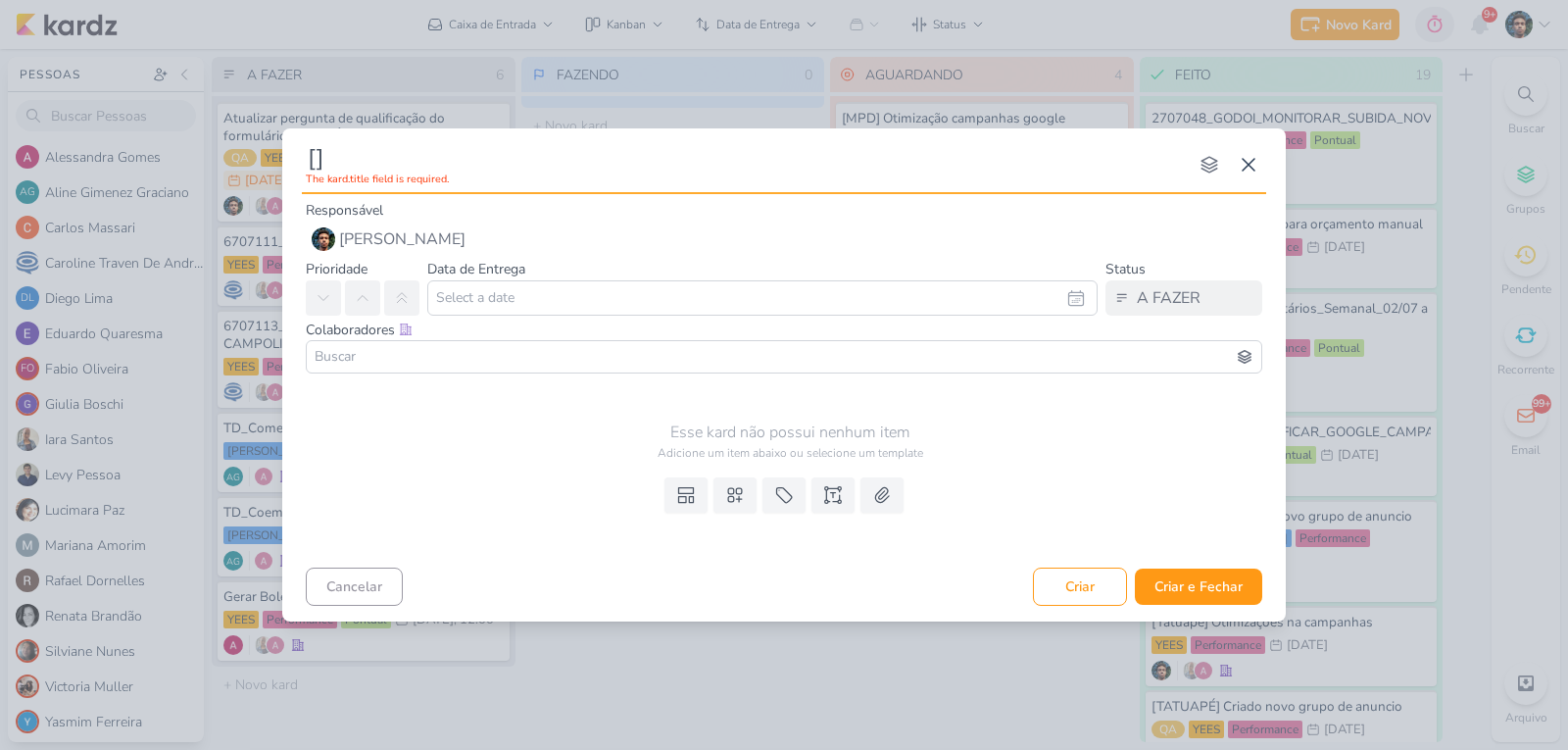 type 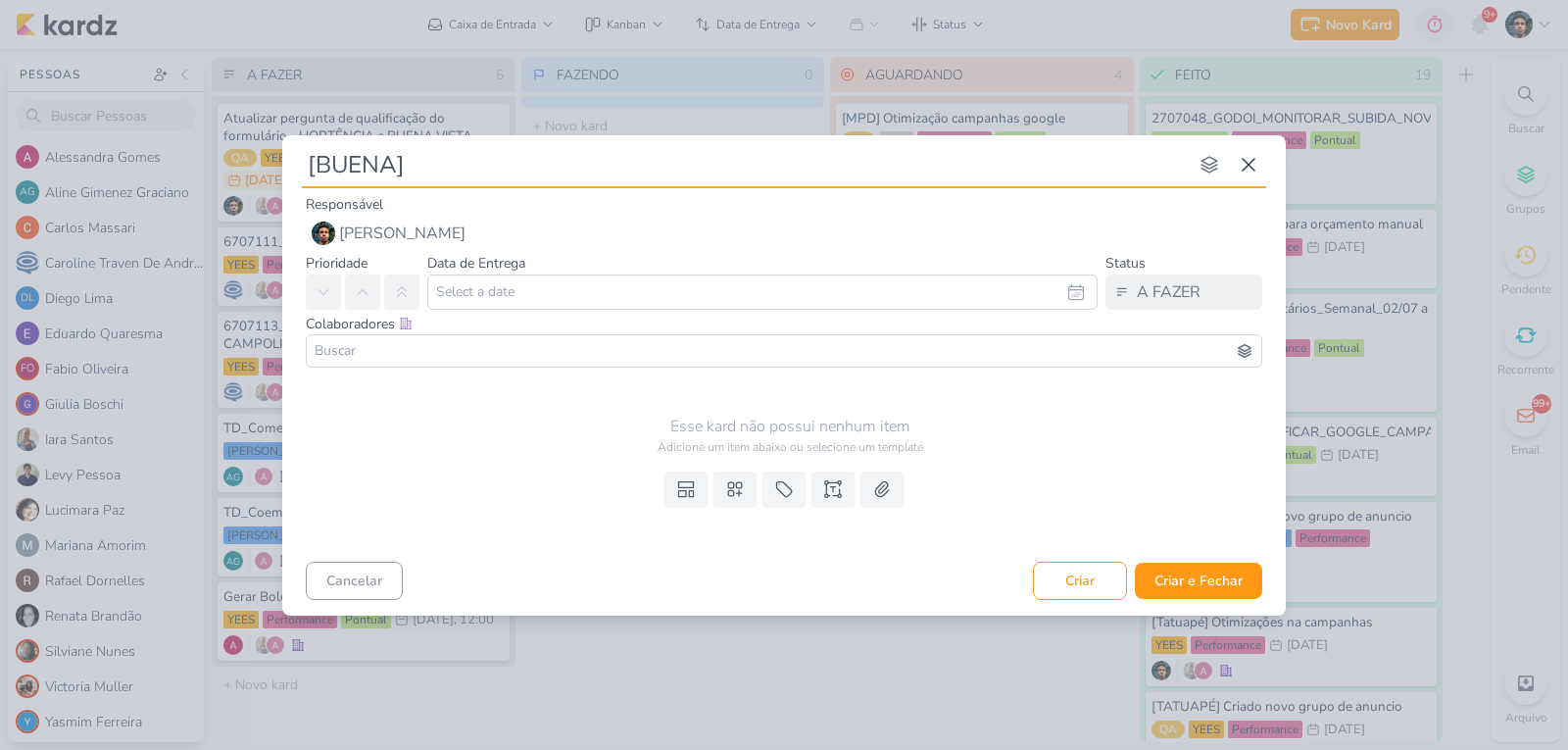type on "[BUENA ]" 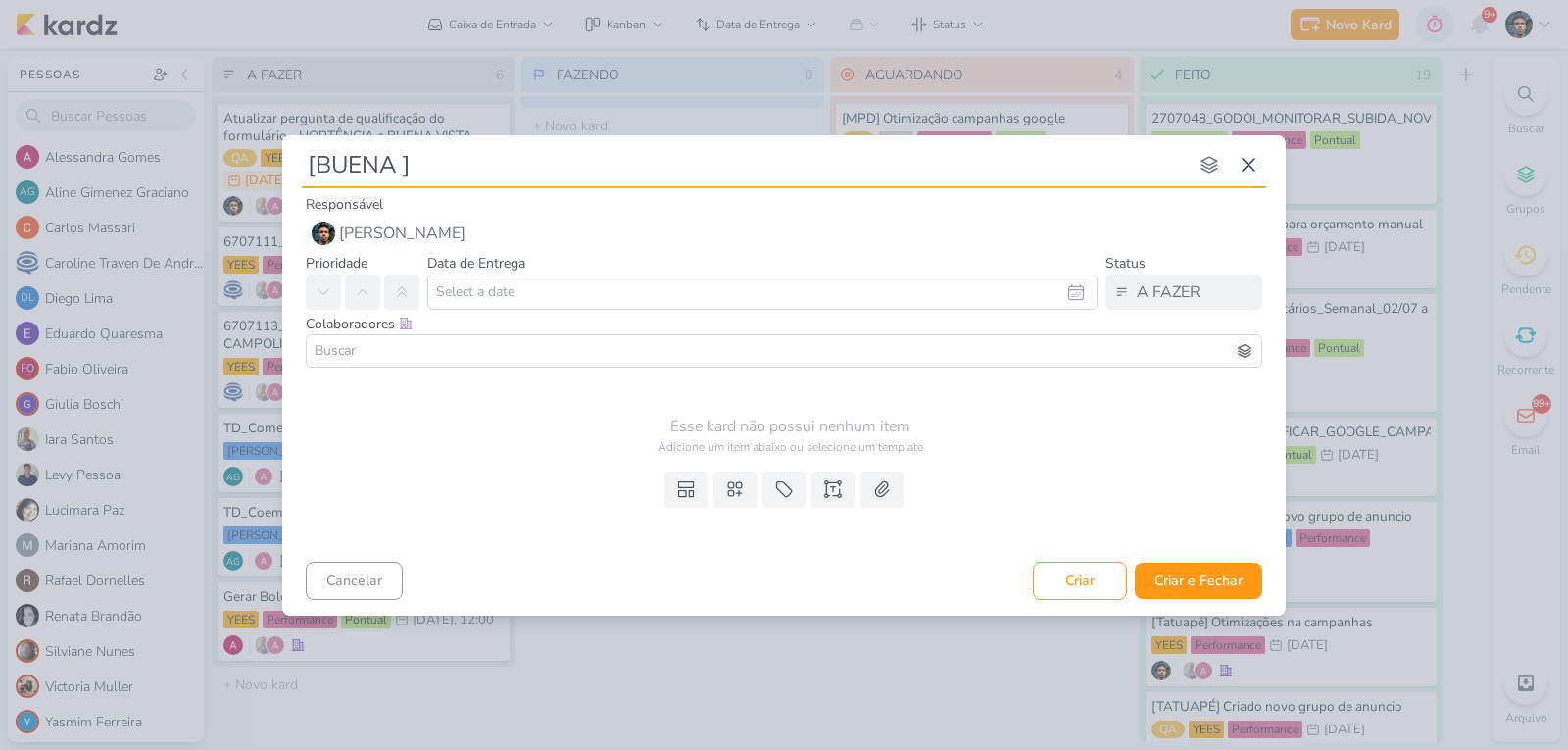 type 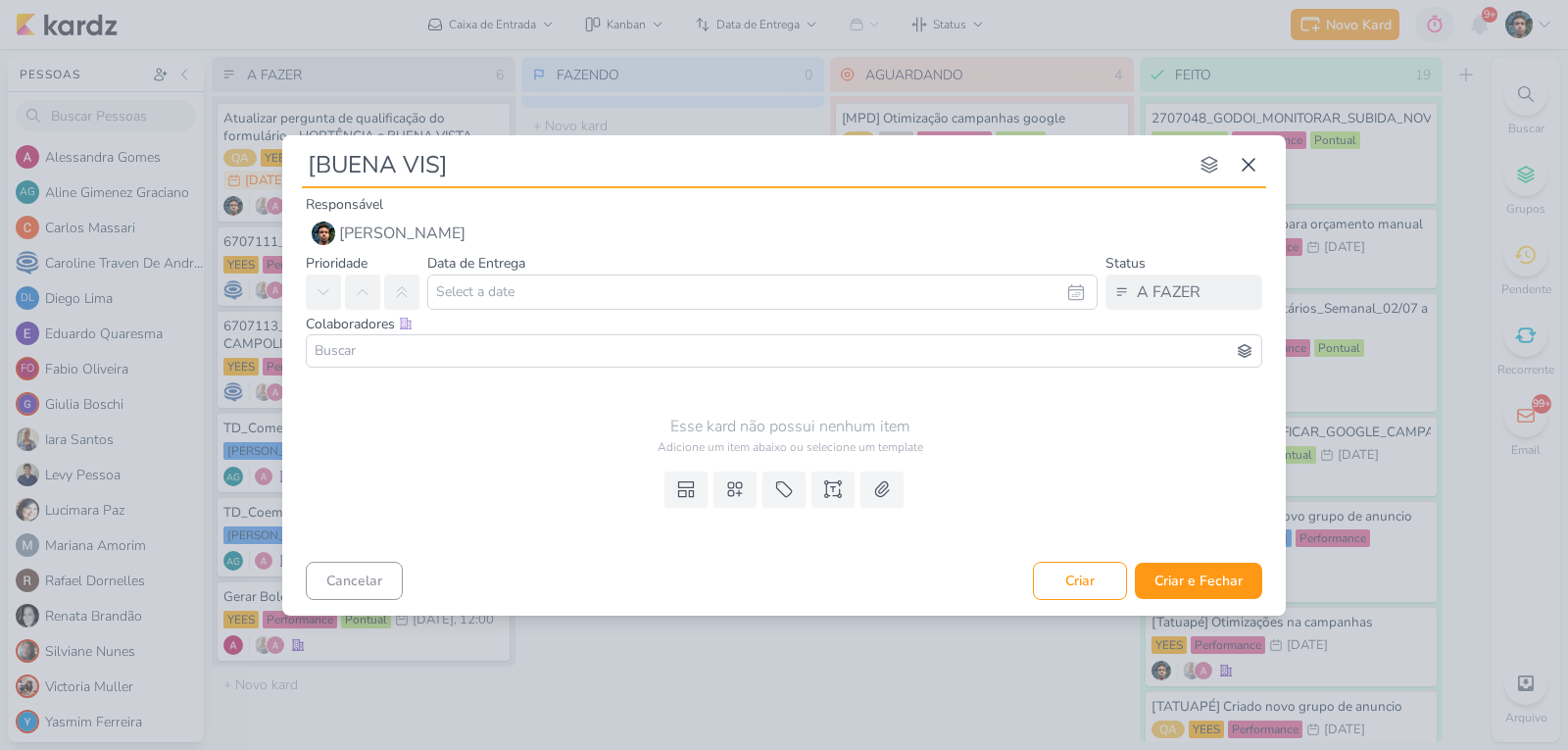 type on "[BUENA VISA]" 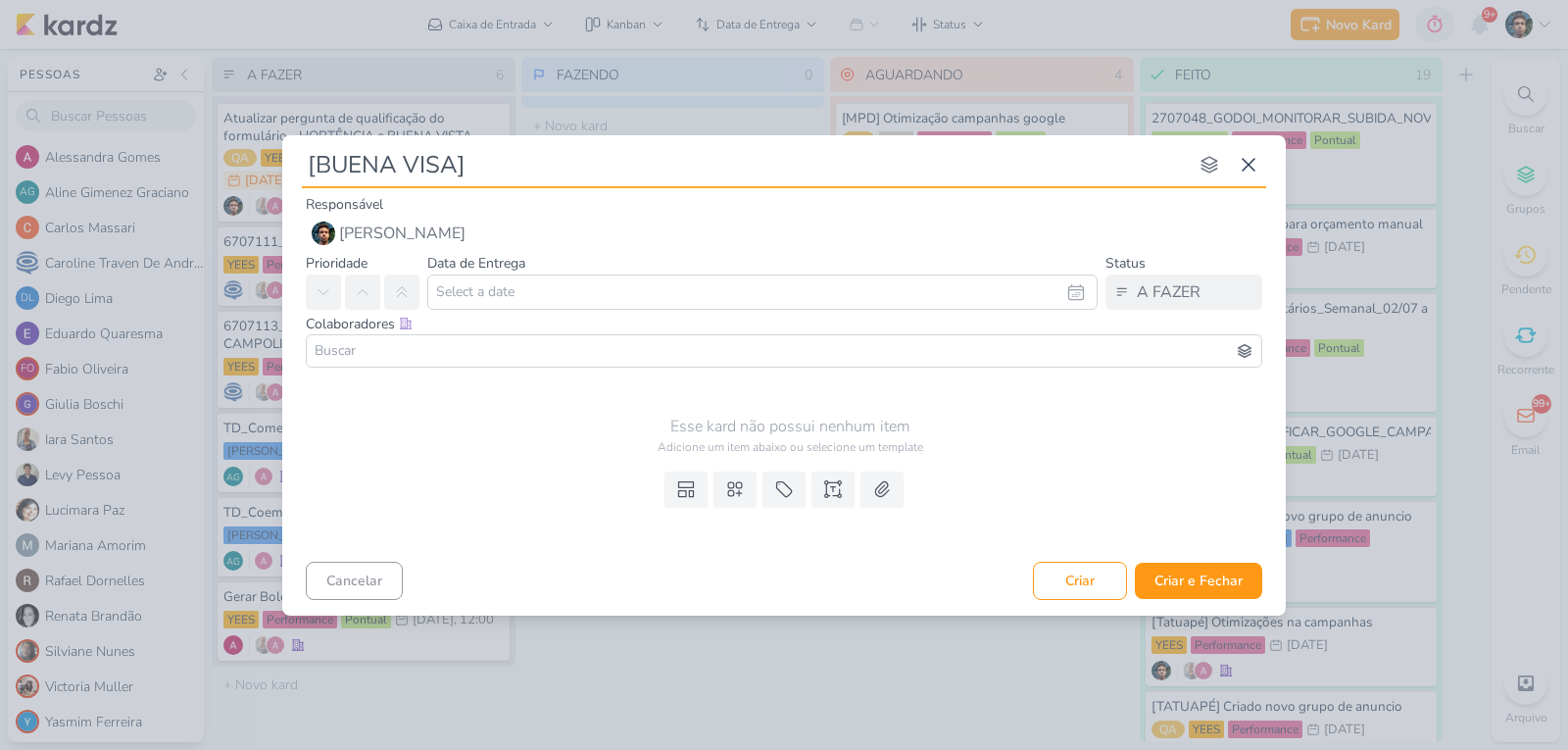 type 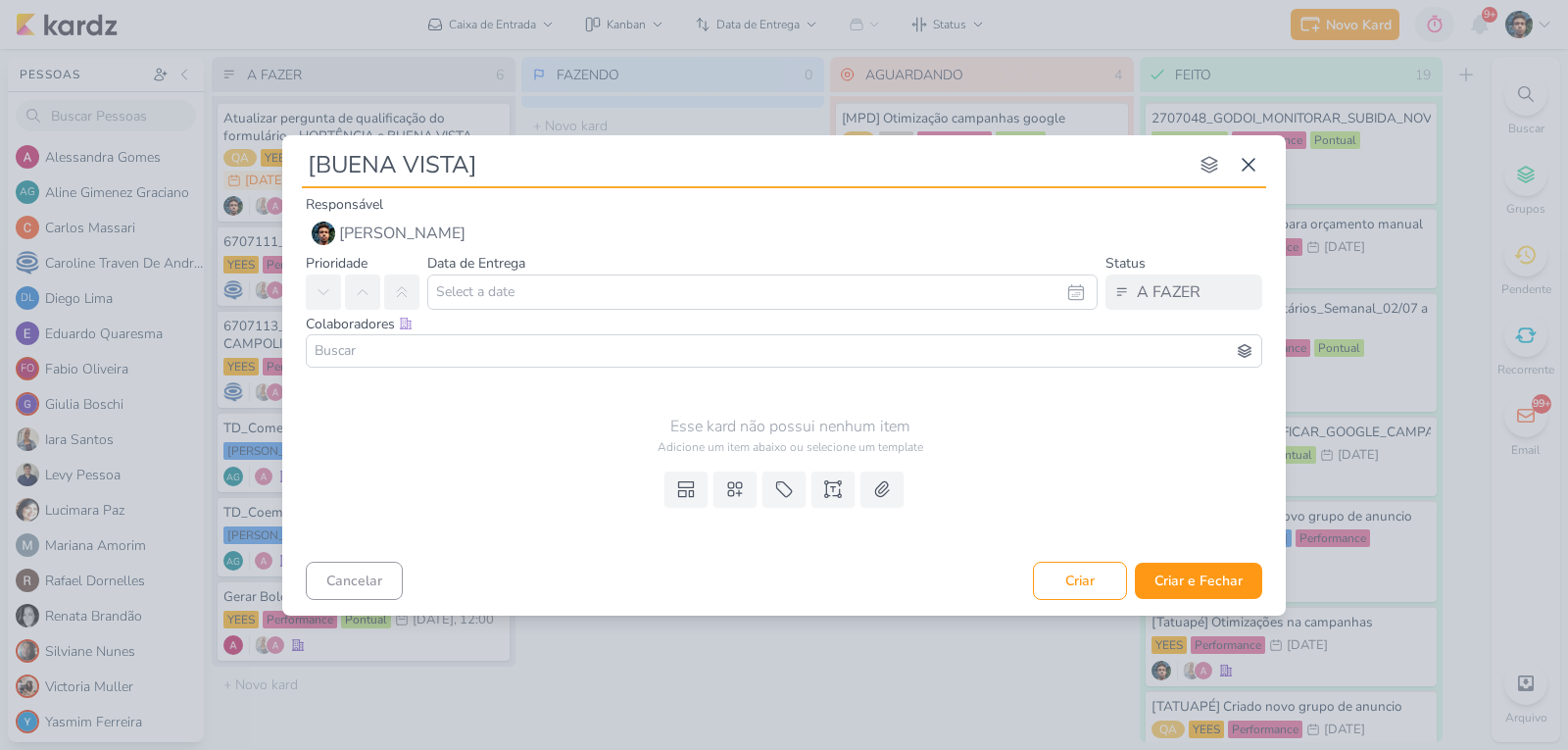 type on "[BUENA VISTA ]" 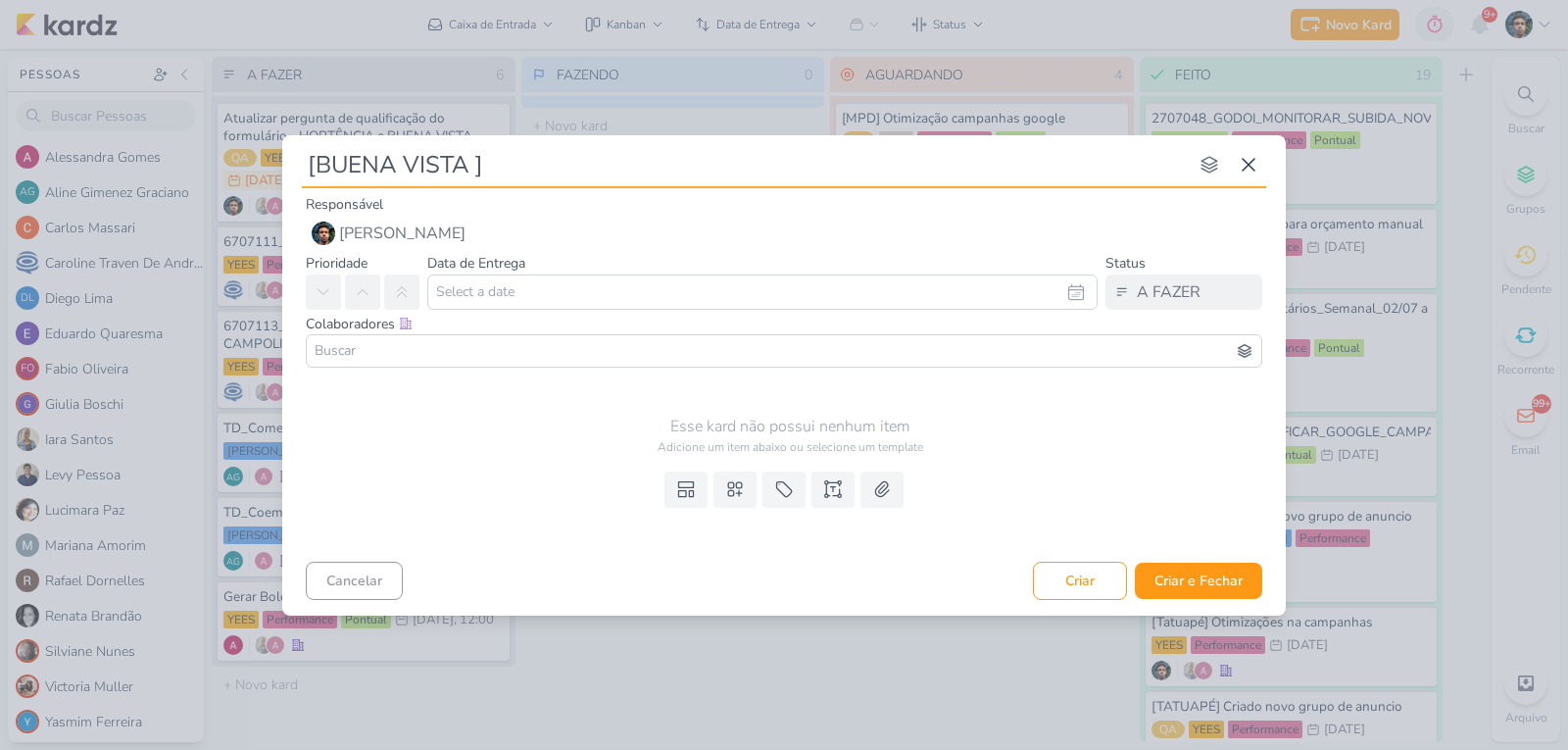 type 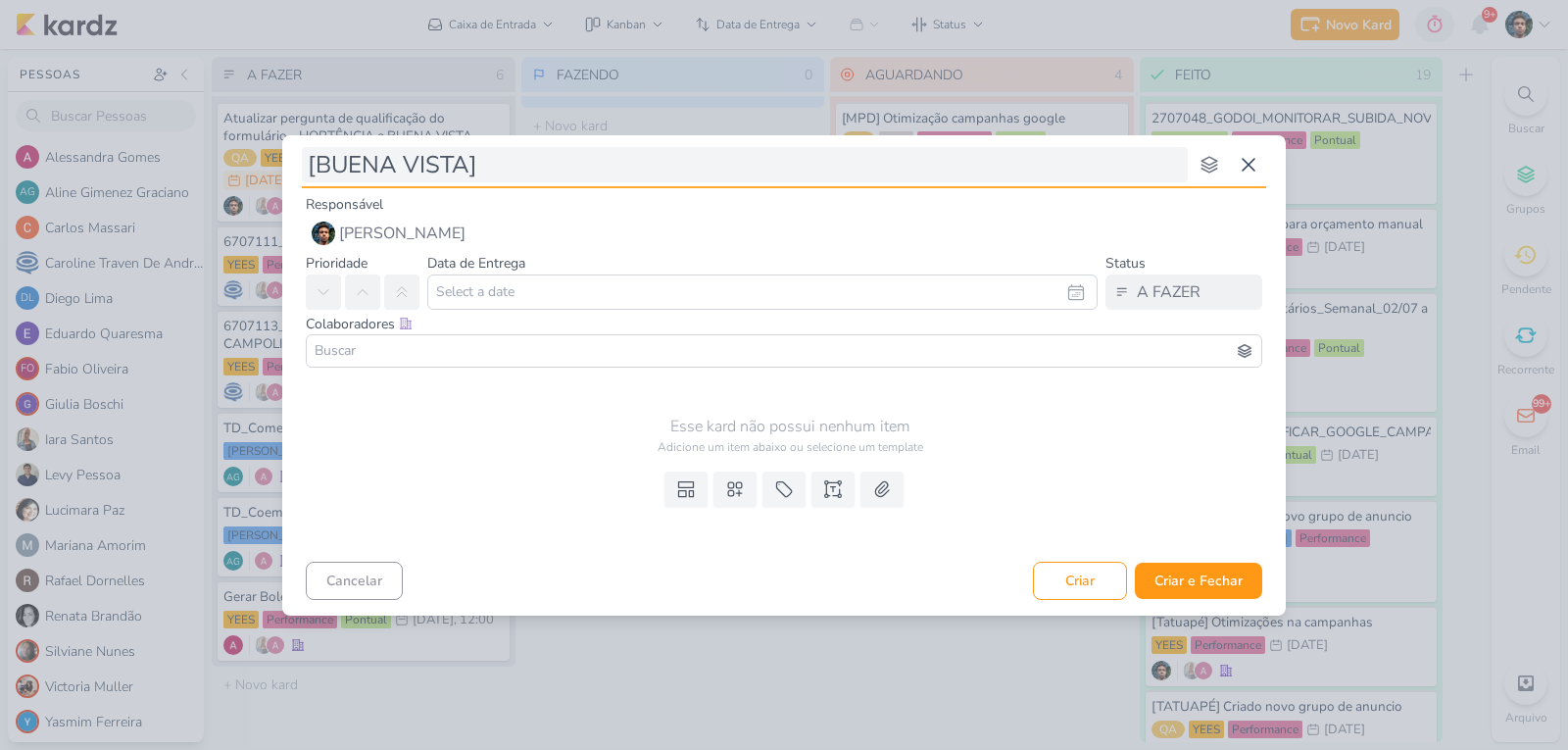 type 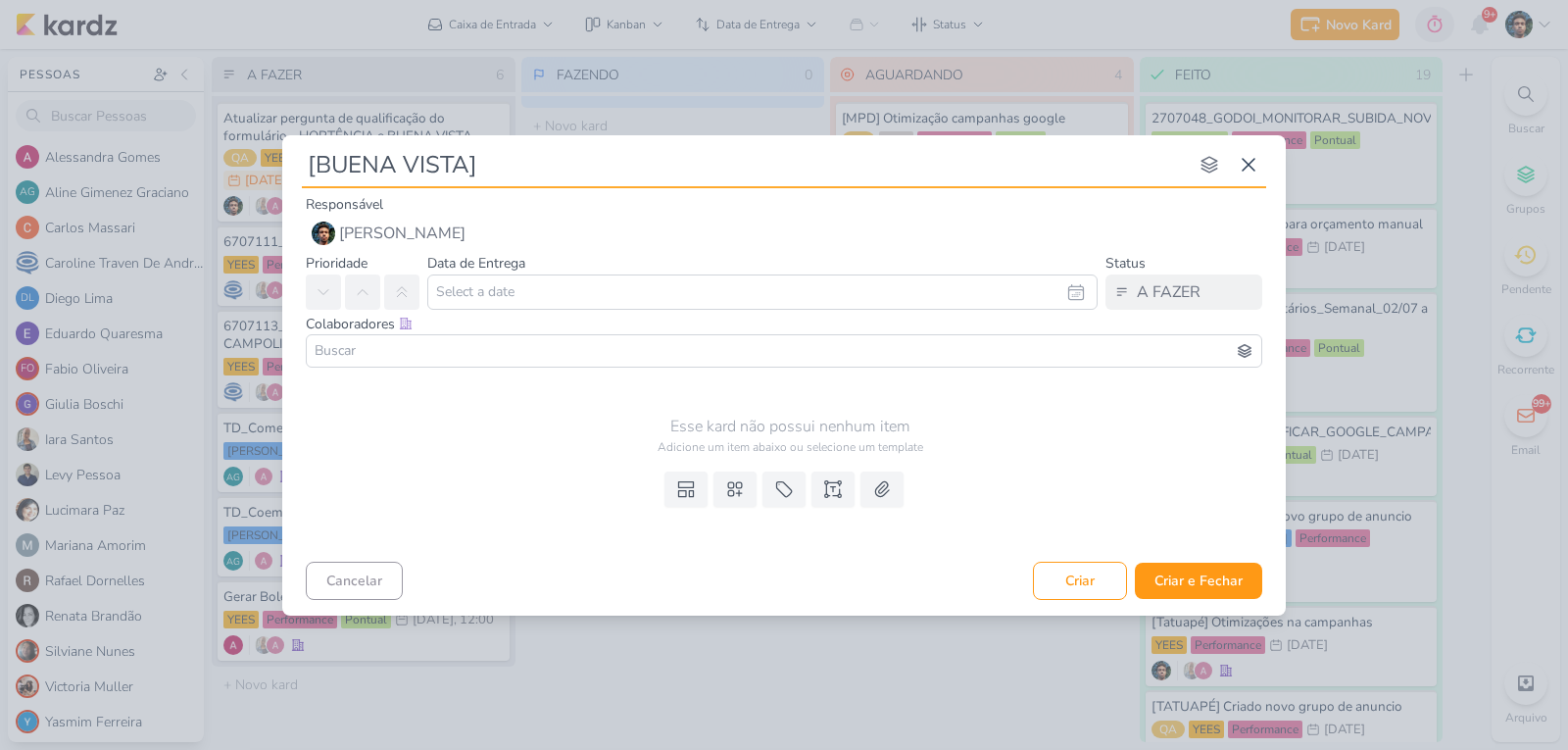 type on "[BUENA VISTA]" 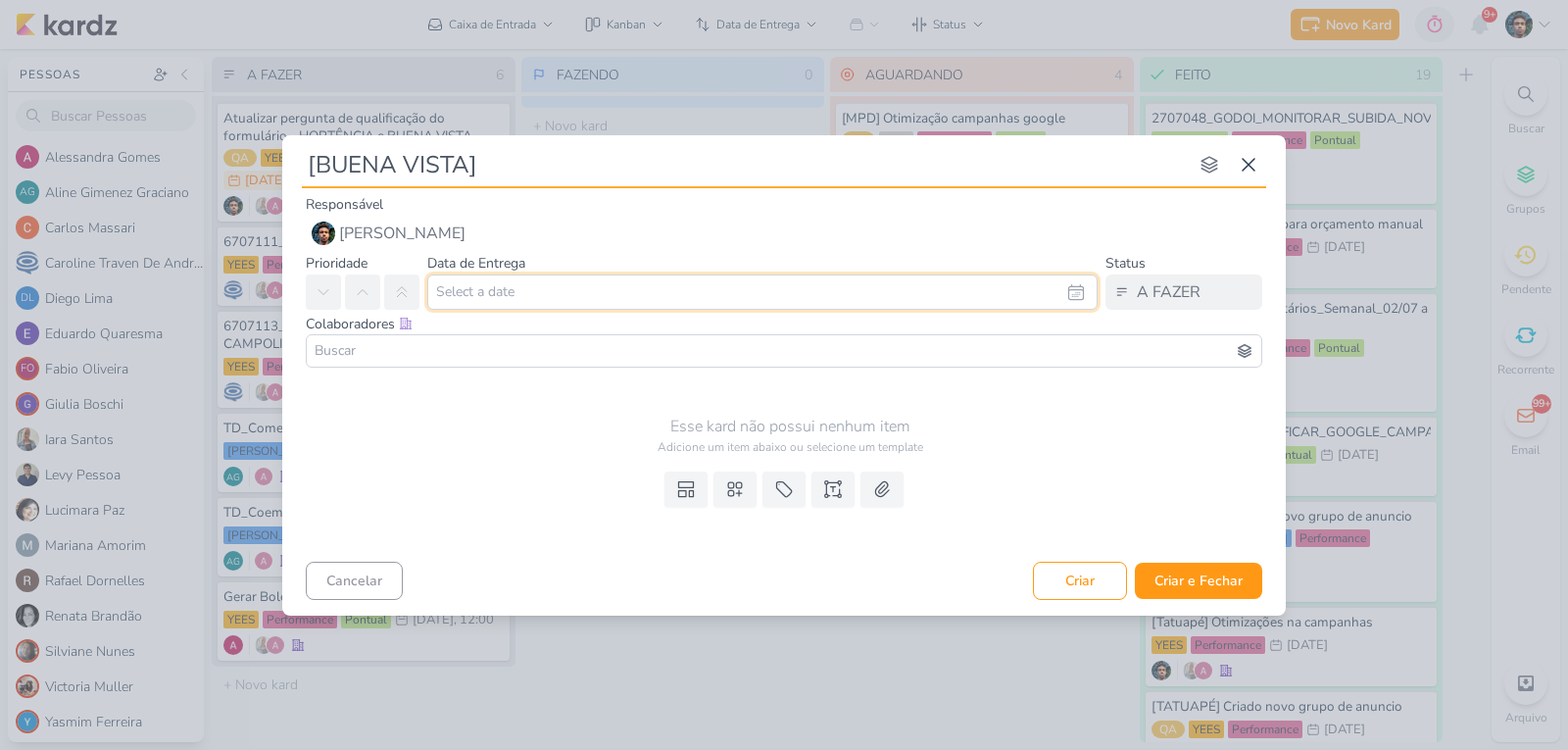 click at bounding box center [762, 292] 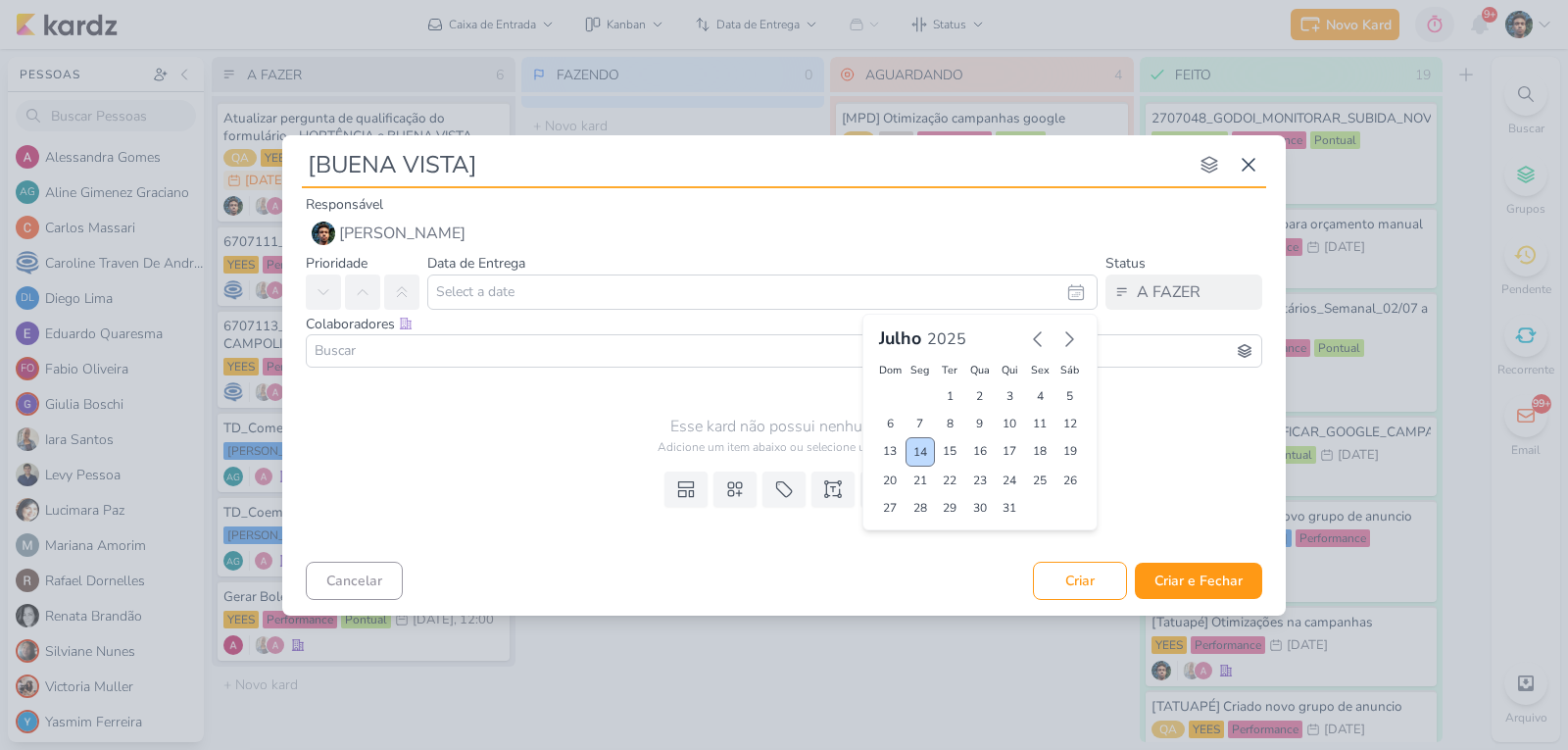 click on "14" at bounding box center (920, 452) 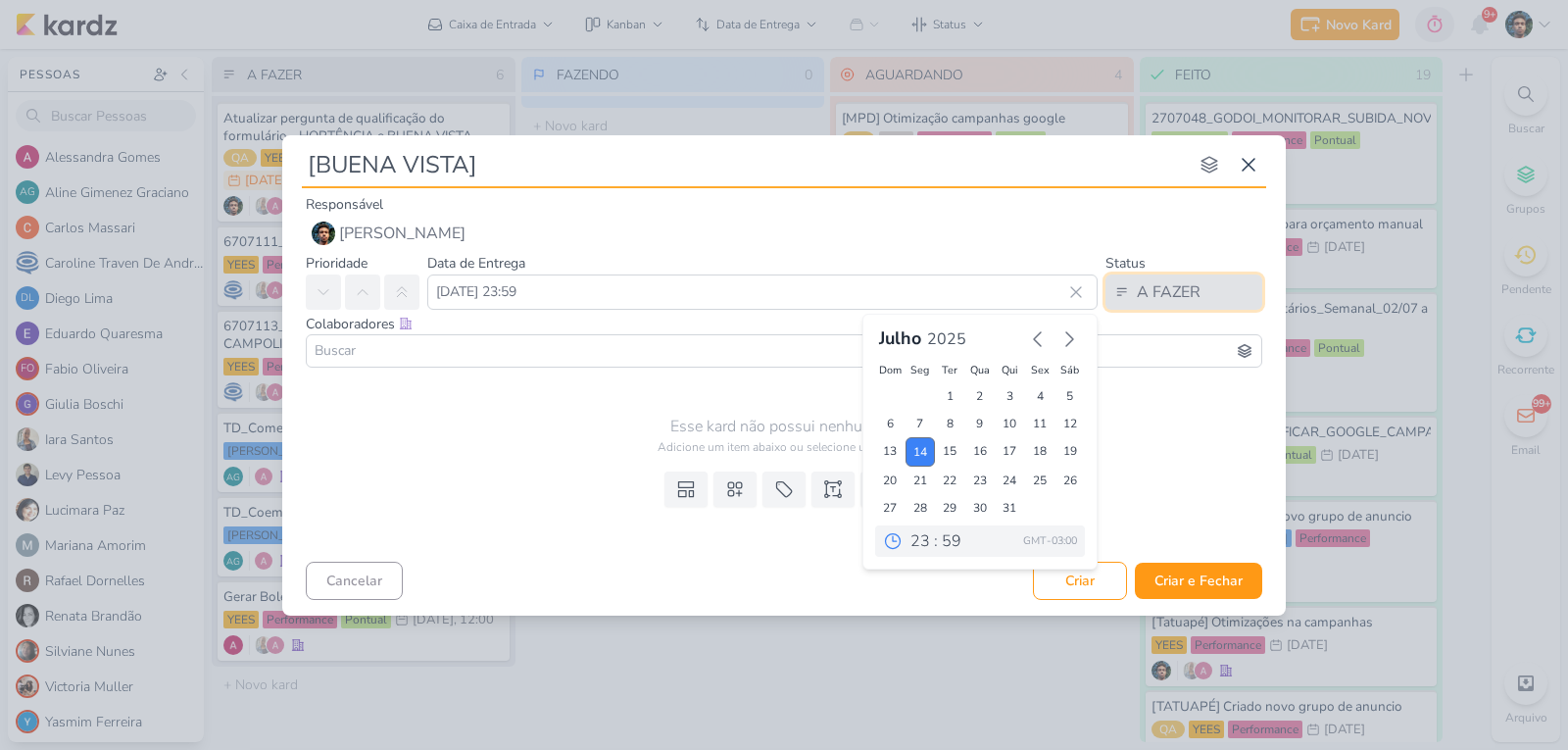 click on "A FAZER" at bounding box center [1168, 292] 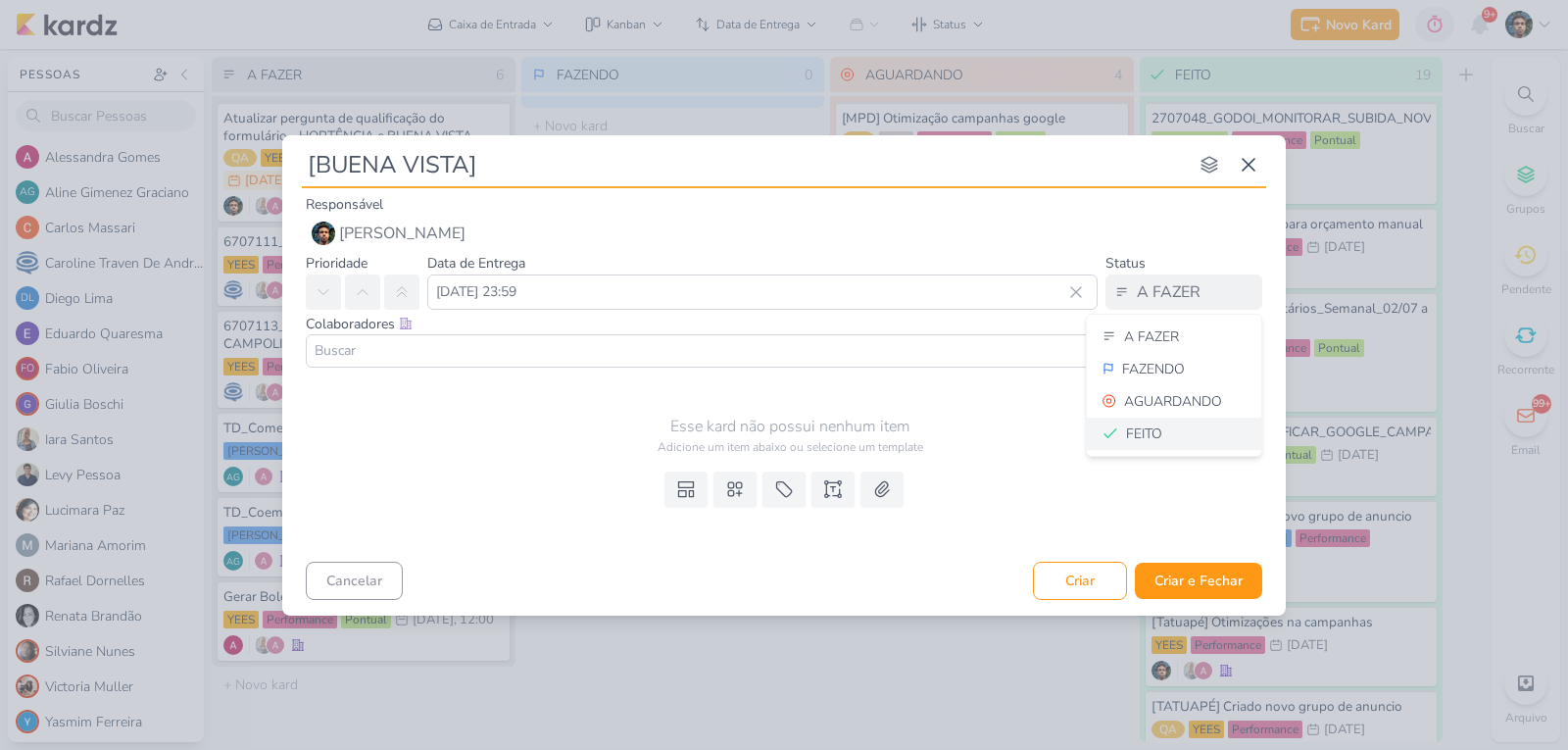 click on "FEITO" at bounding box center [1174, 433] 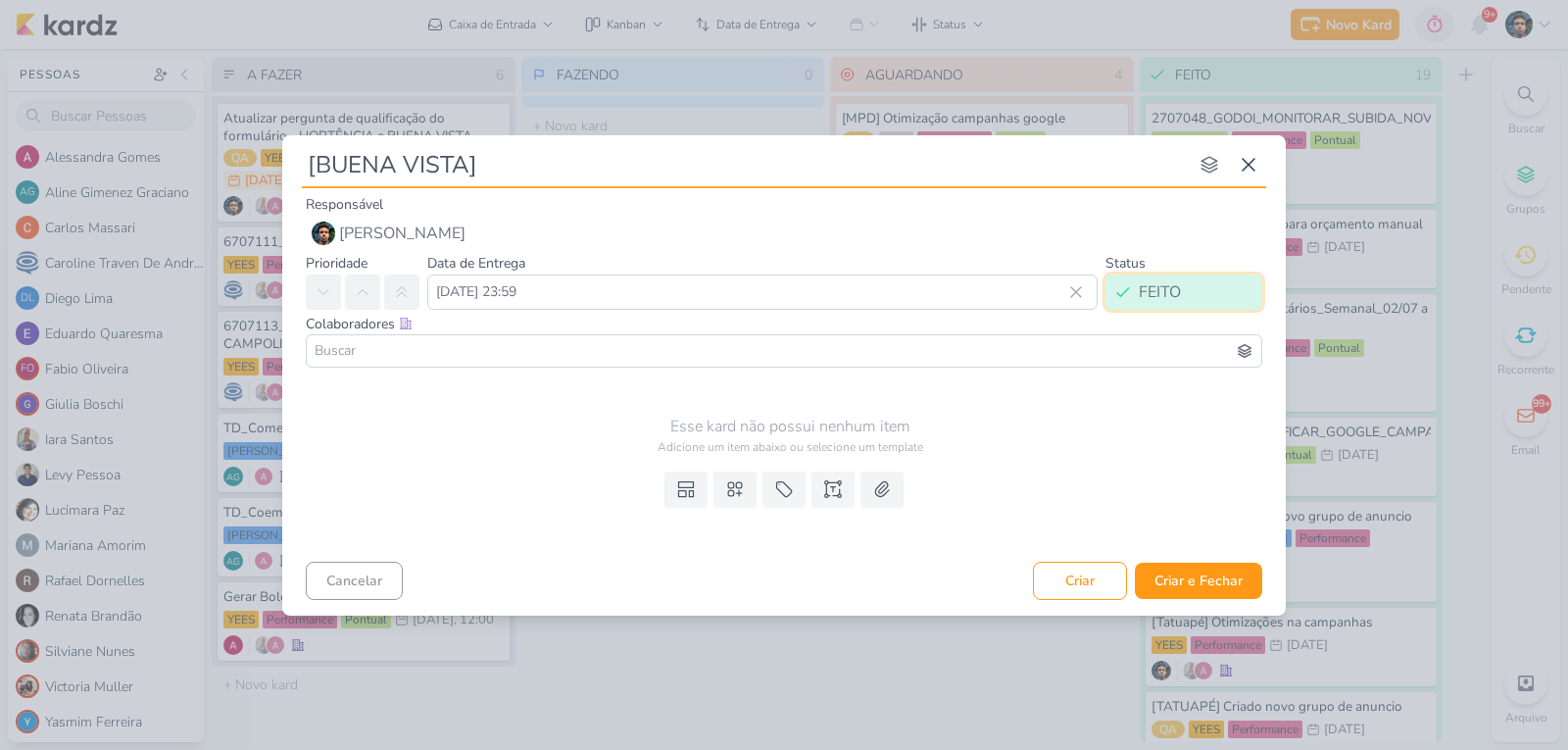 click on "FEITO" at bounding box center [1184, 292] 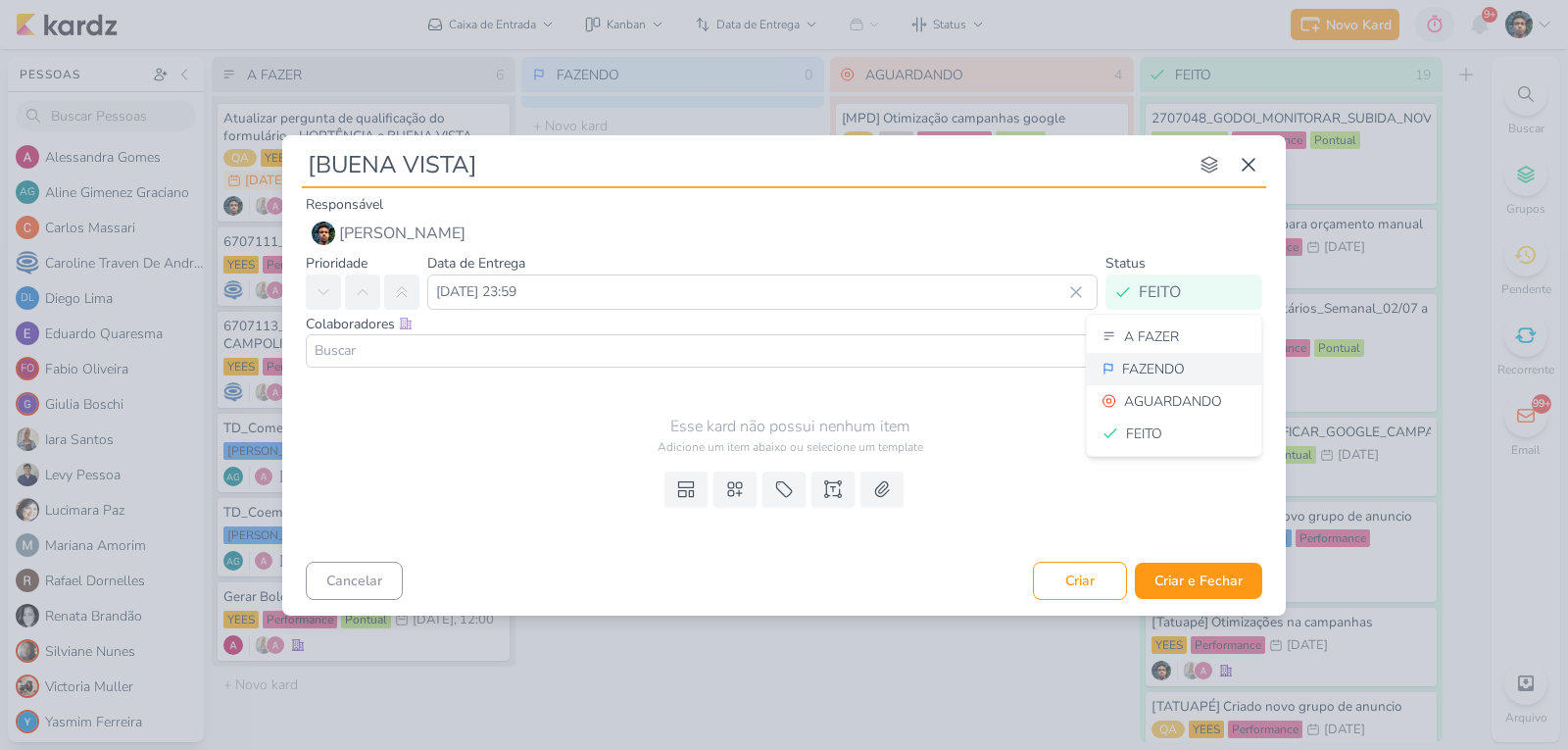 click on "FAZENDO" at bounding box center (1153, 369) 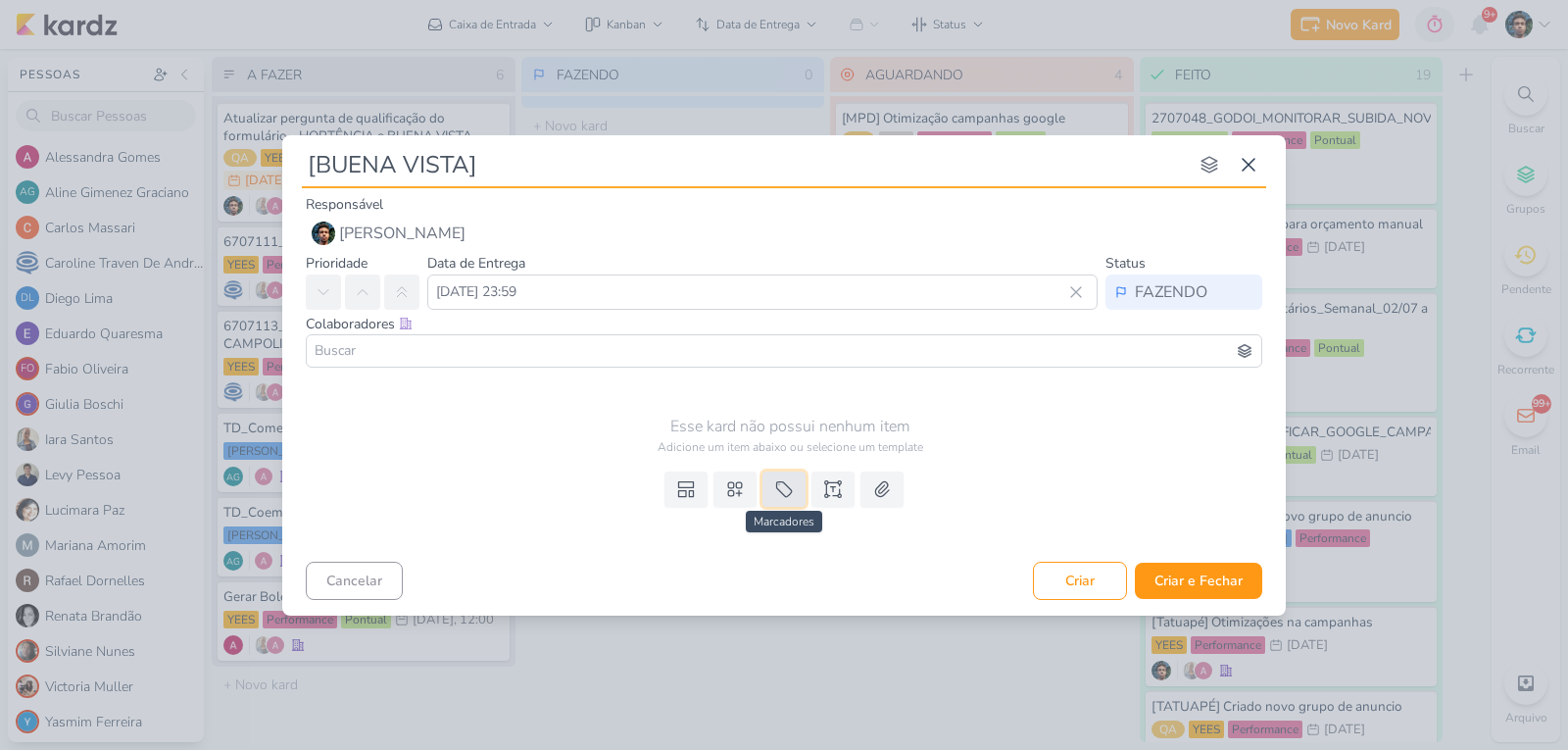 click 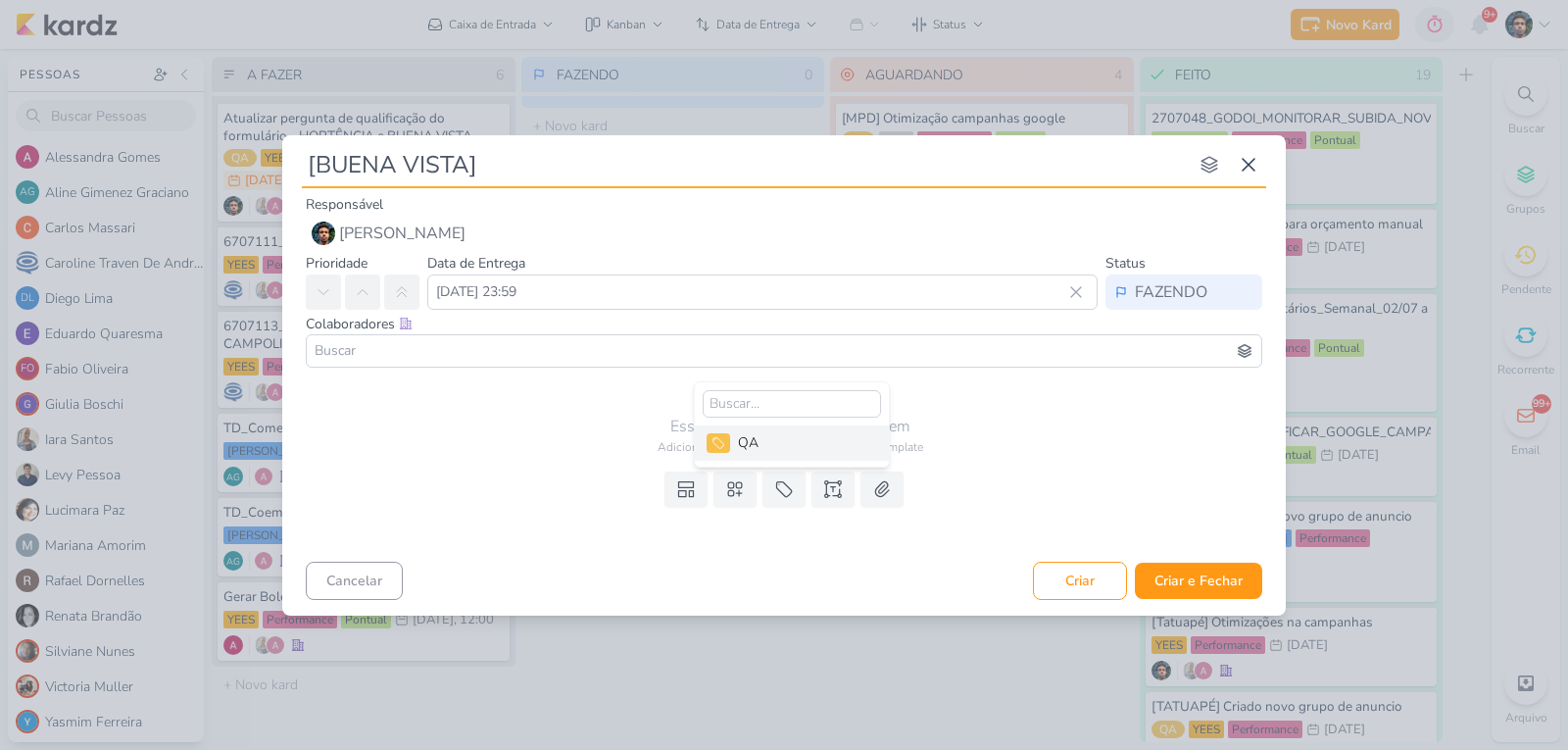 click on "QA" at bounding box center [802, 442] 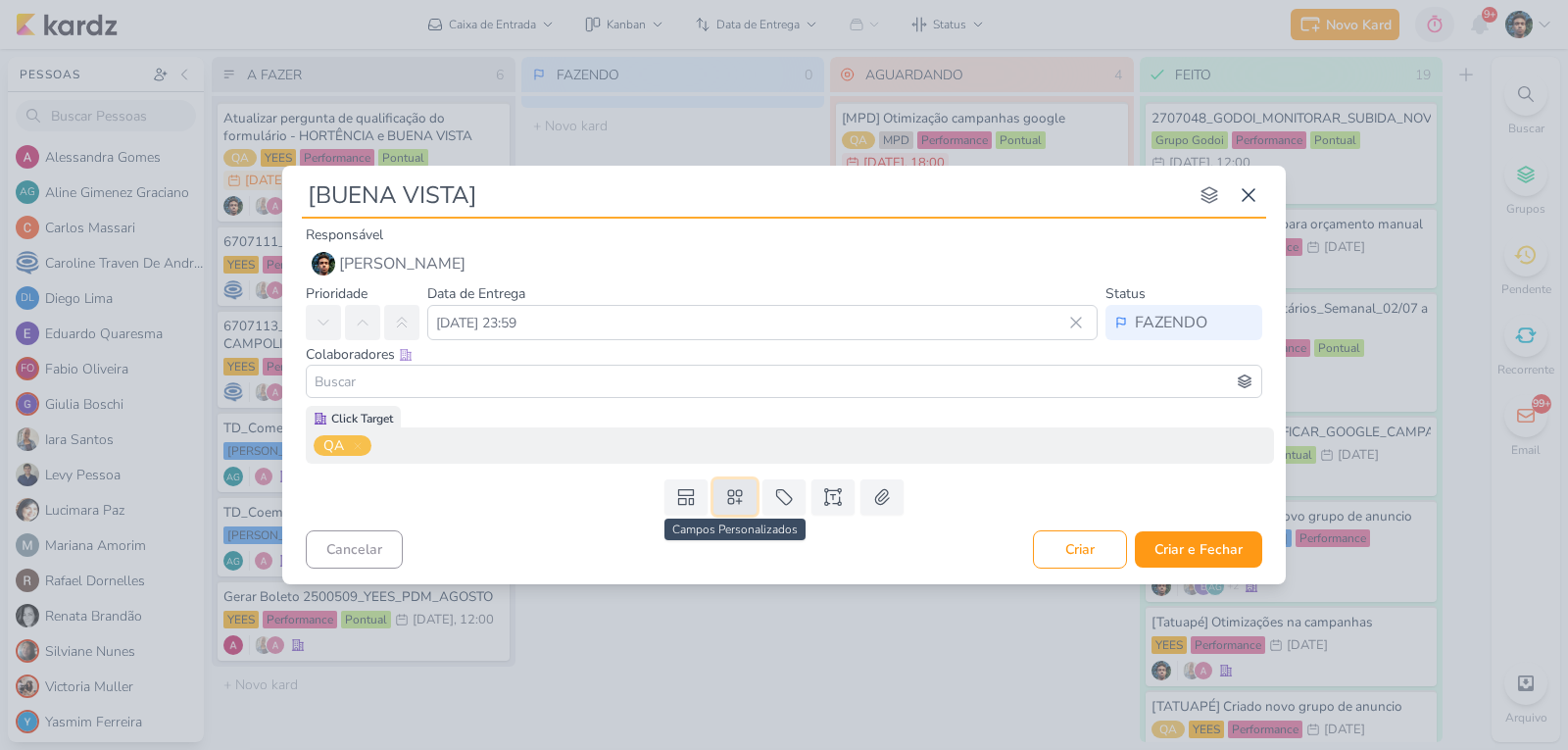 click 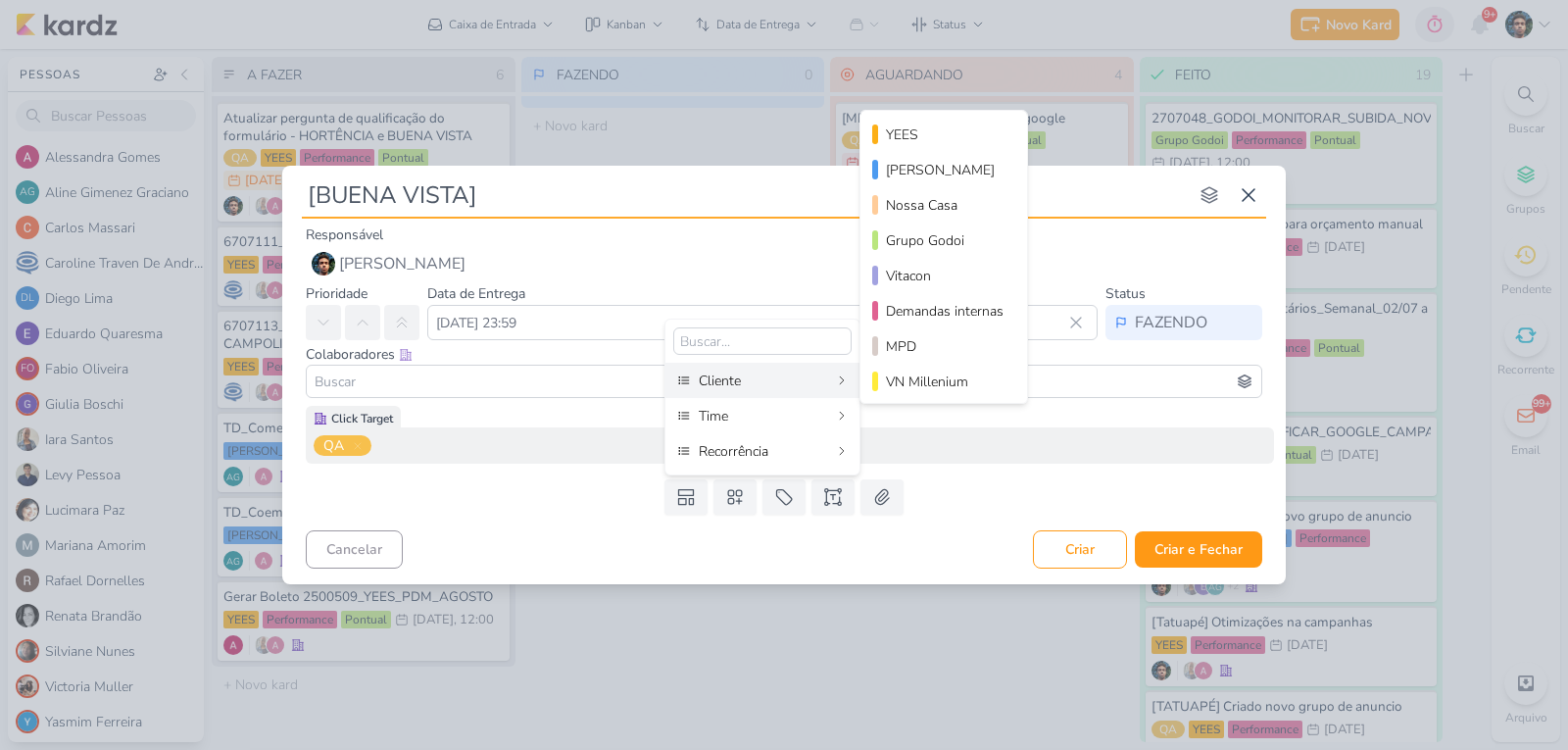 click on "Cliente" at bounding box center (763, 380) 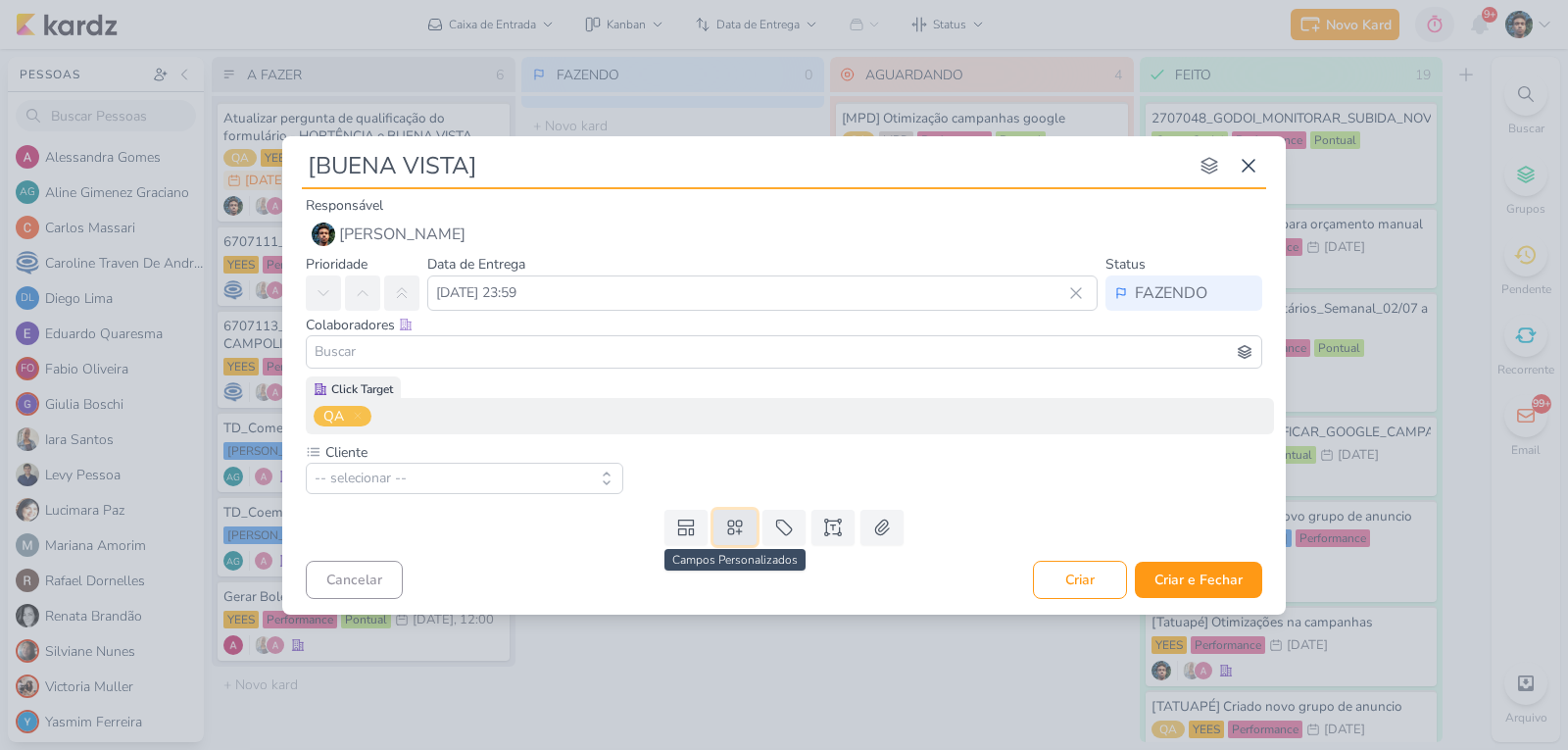 click 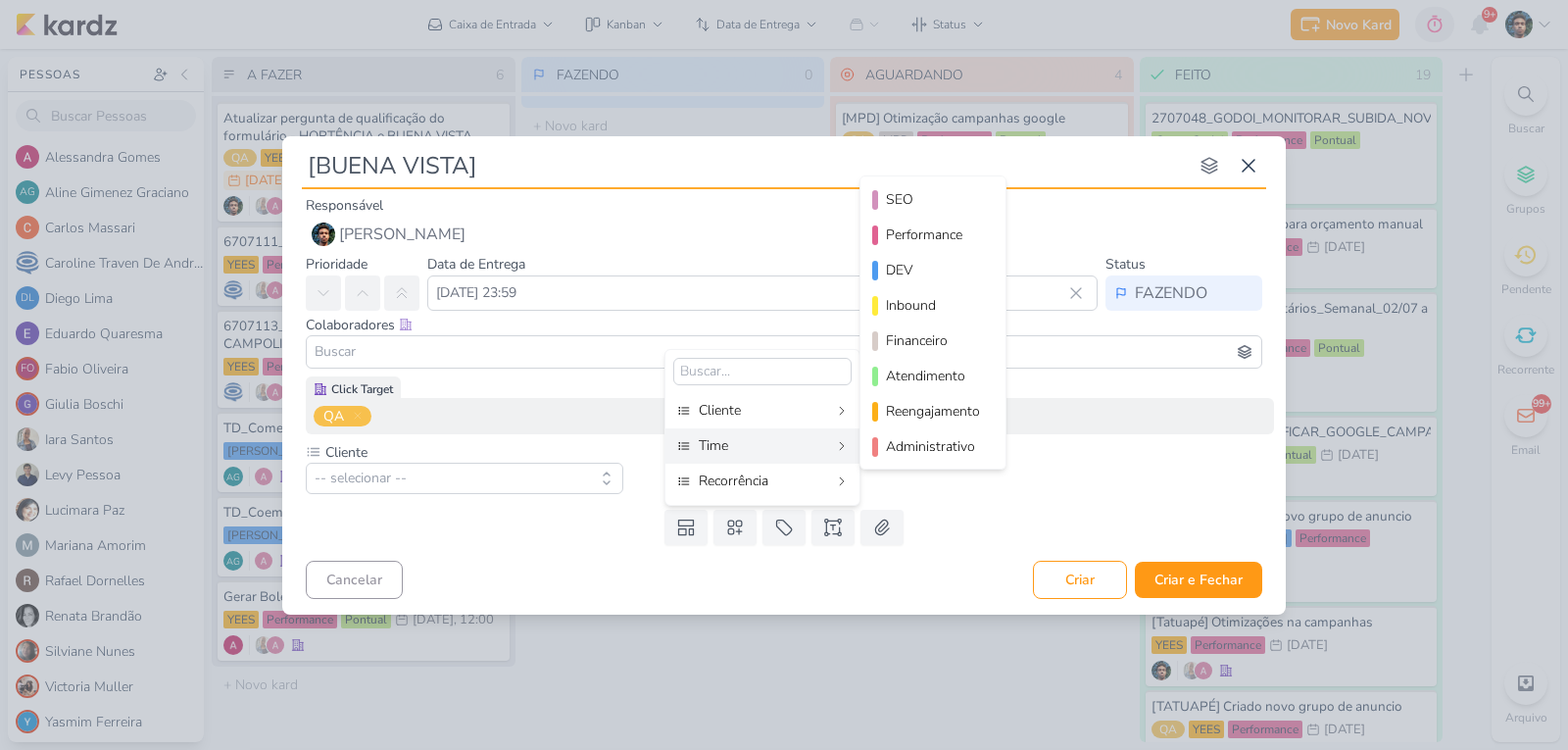 click on "Time" at bounding box center (763, 445) 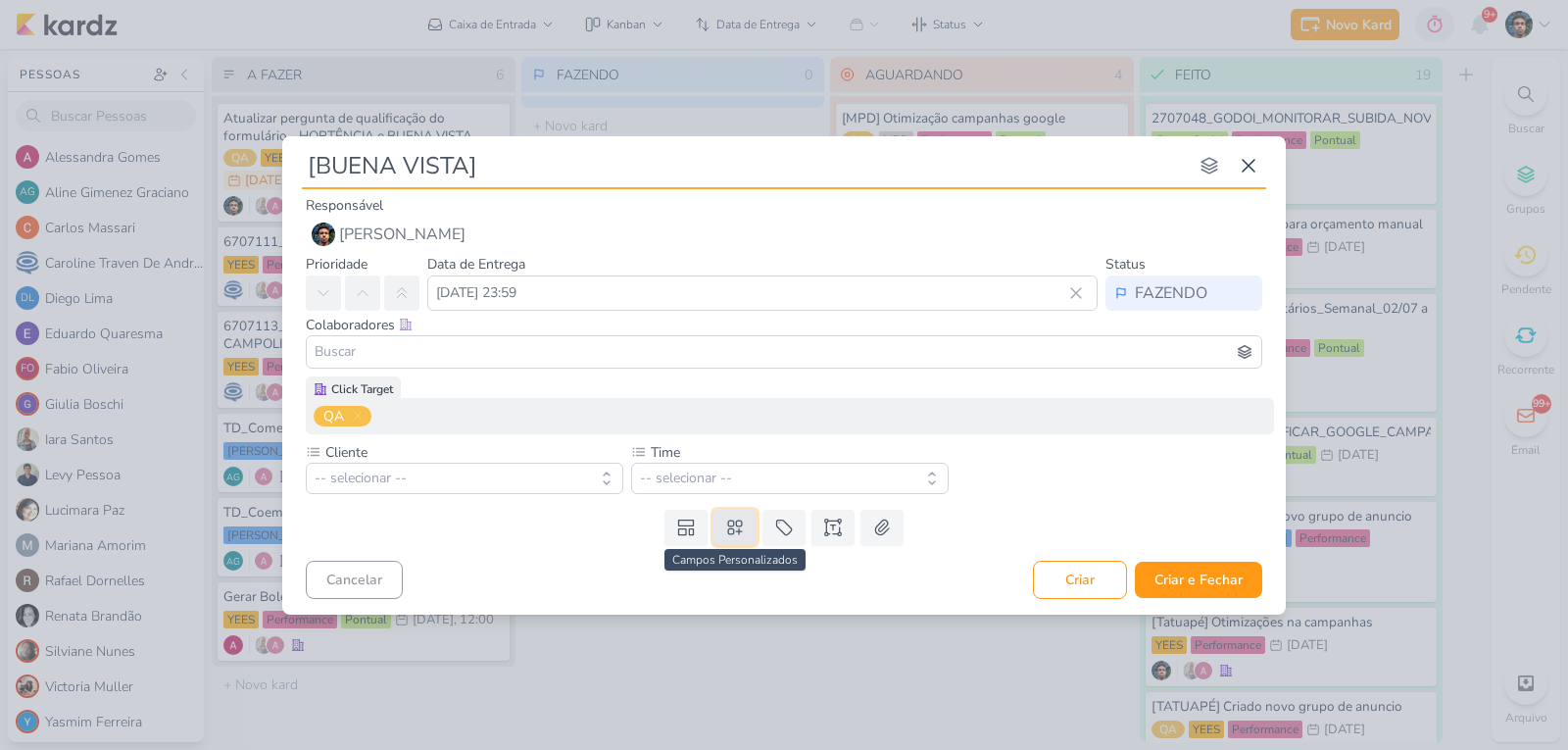 click 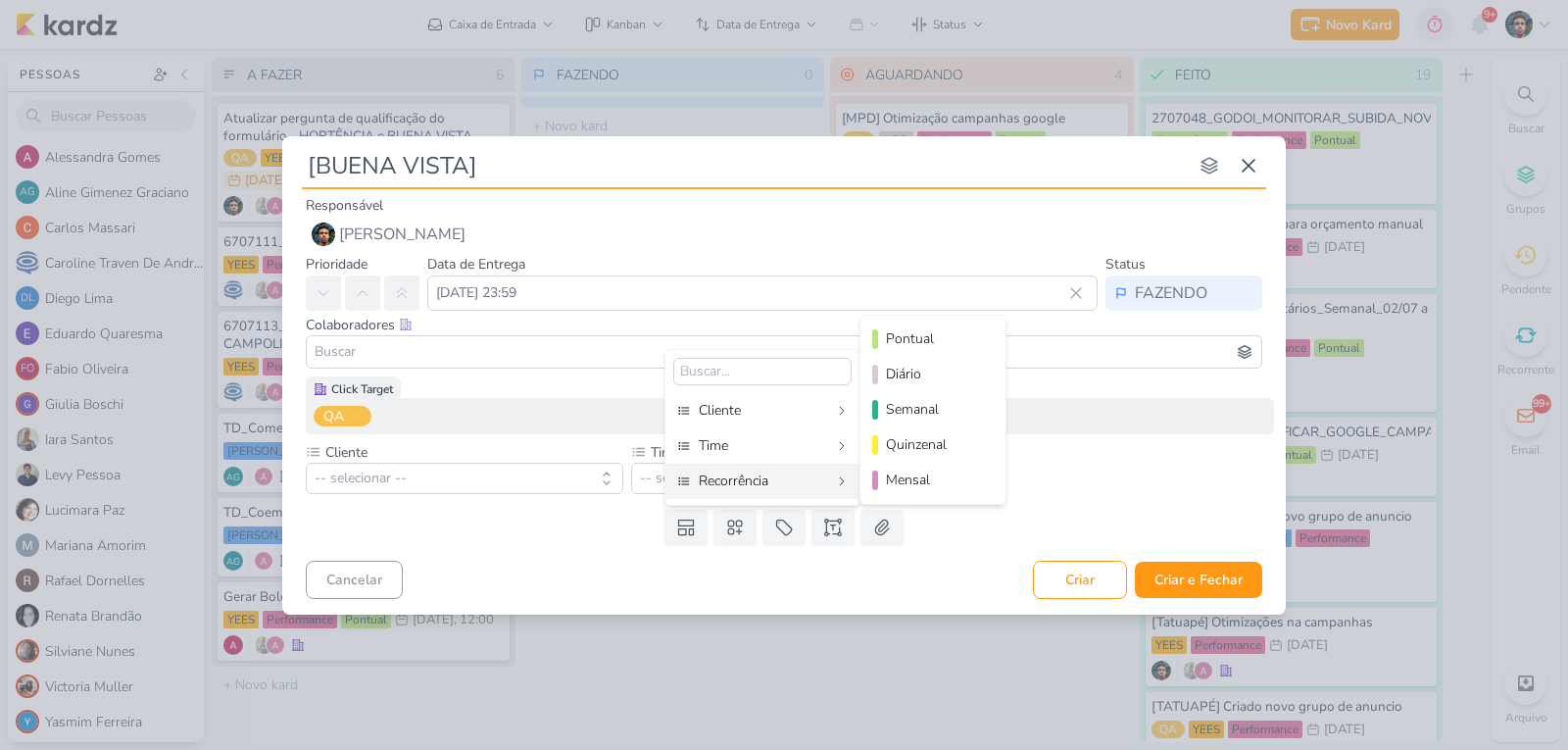 click on "Recorrência" at bounding box center (763, 480) 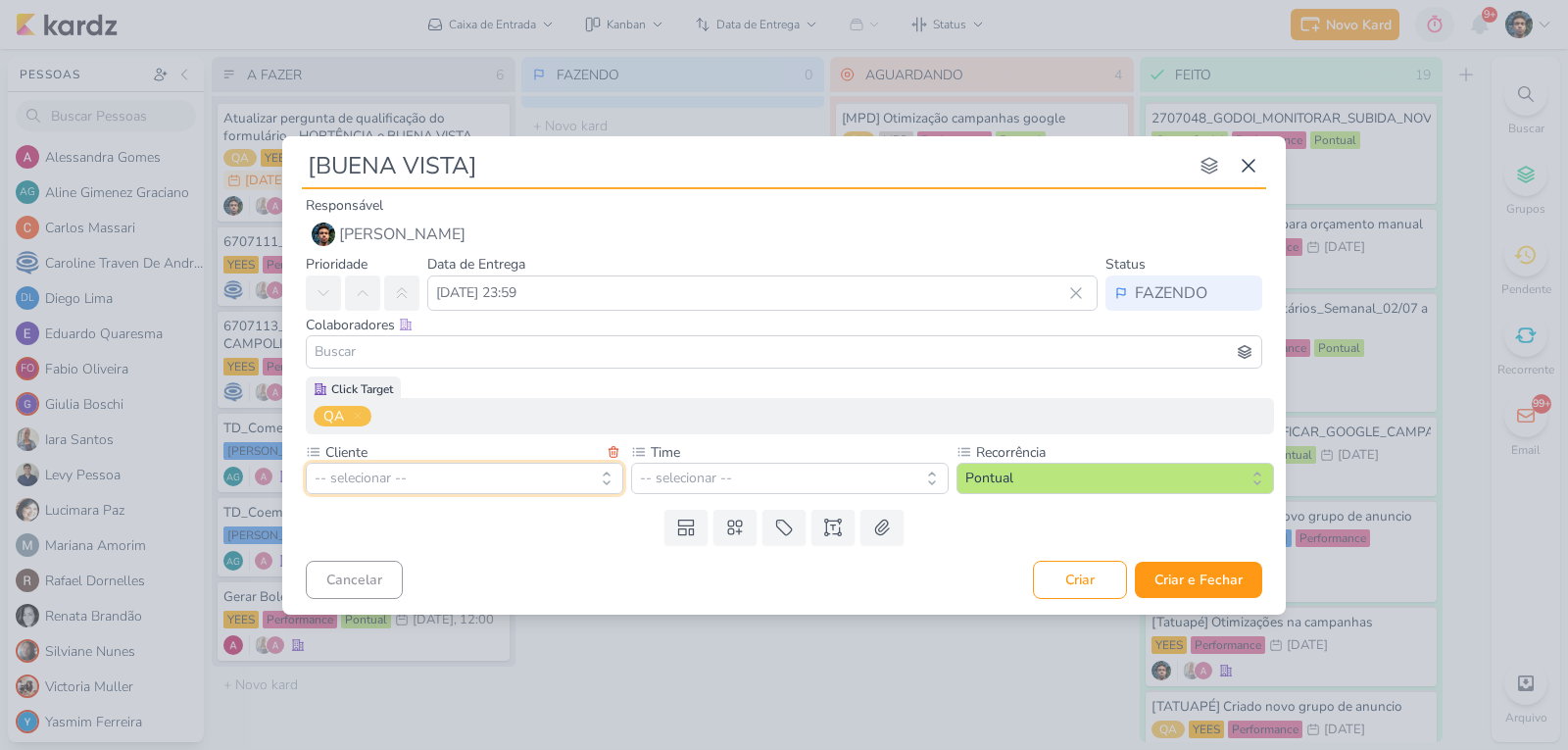 click on "-- selecionar --" at bounding box center (465, 478) 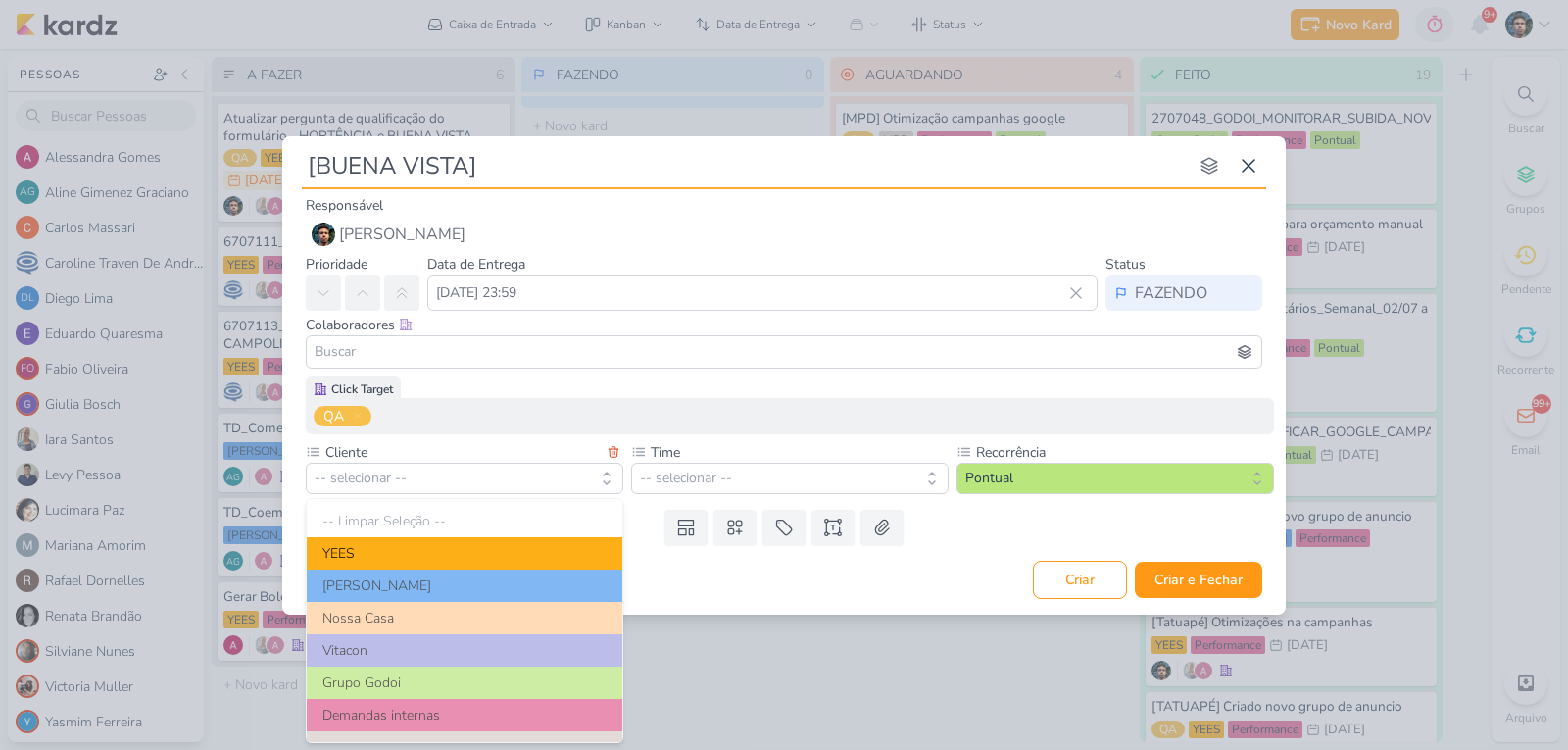 click on "YEES" at bounding box center [465, 553] 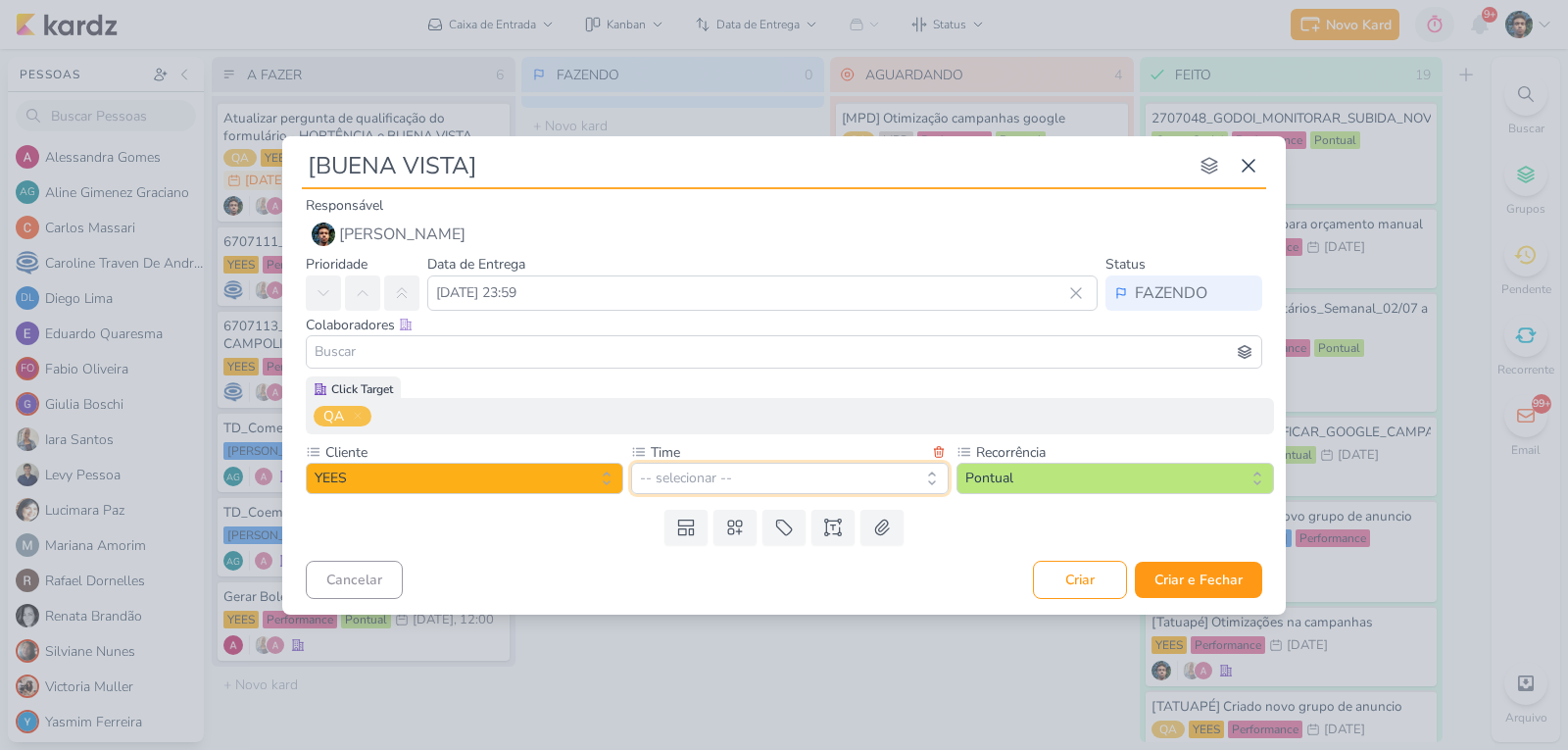 click on "-- selecionar --" at bounding box center [790, 478] 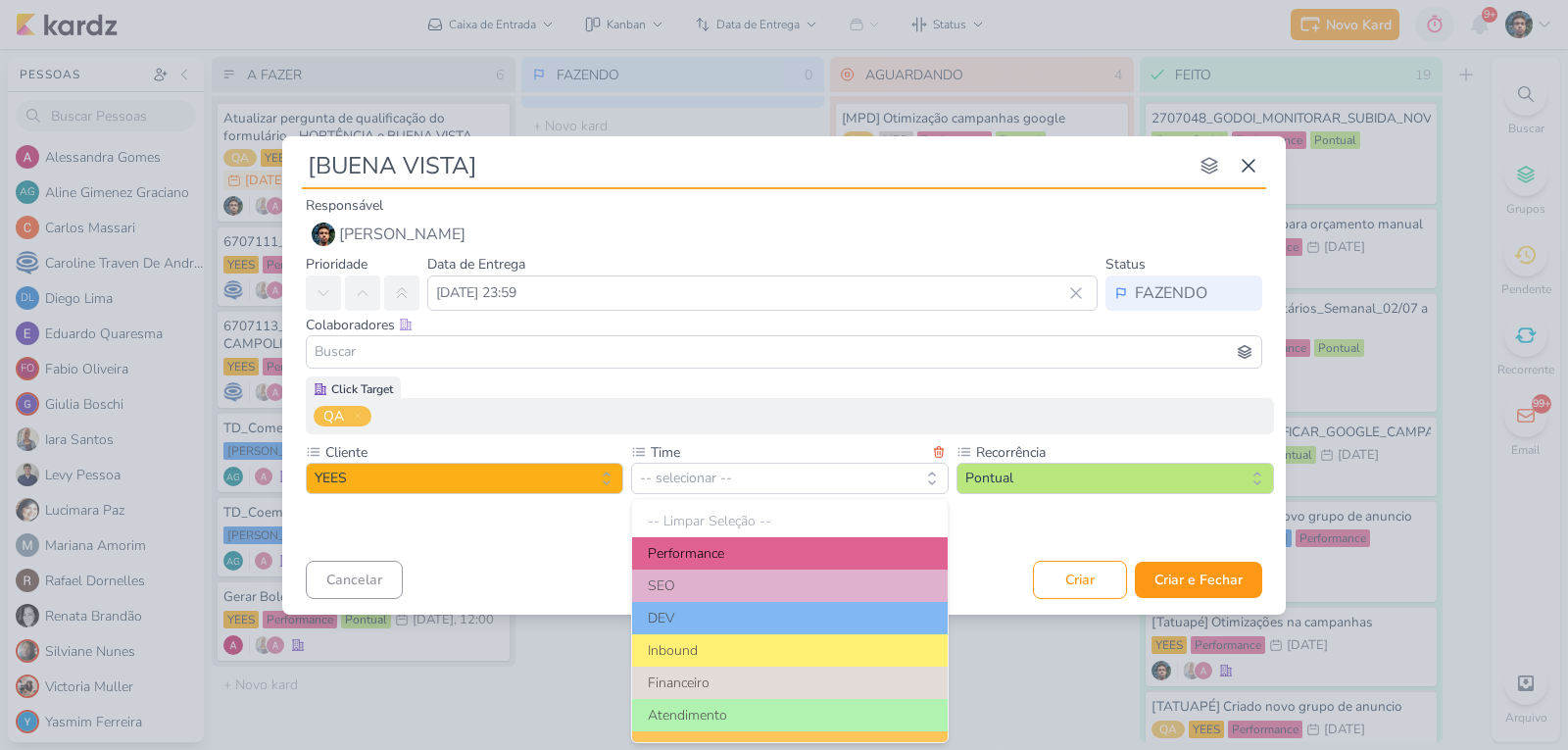 click on "Performance" at bounding box center [790, 553] 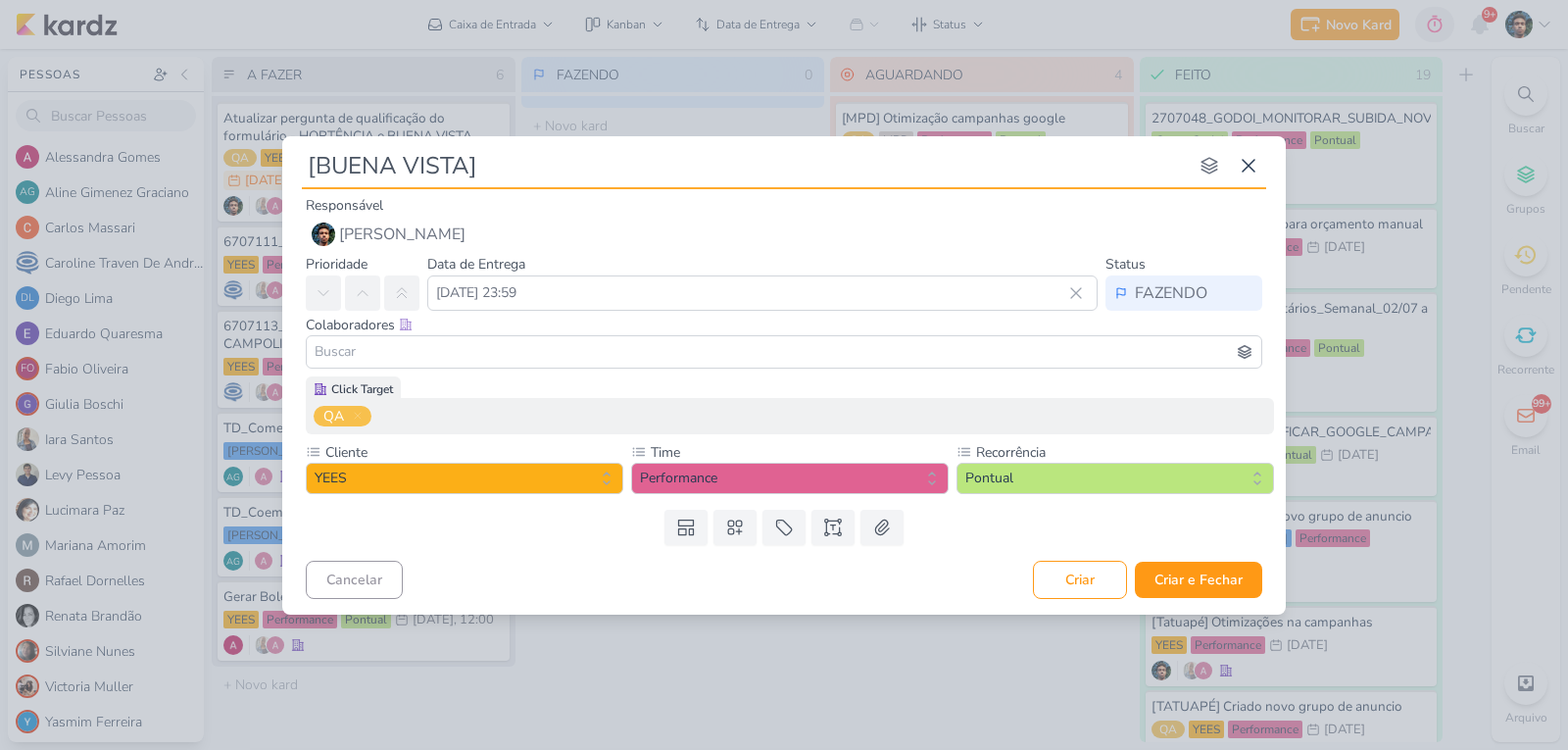 click at bounding box center [784, 352] 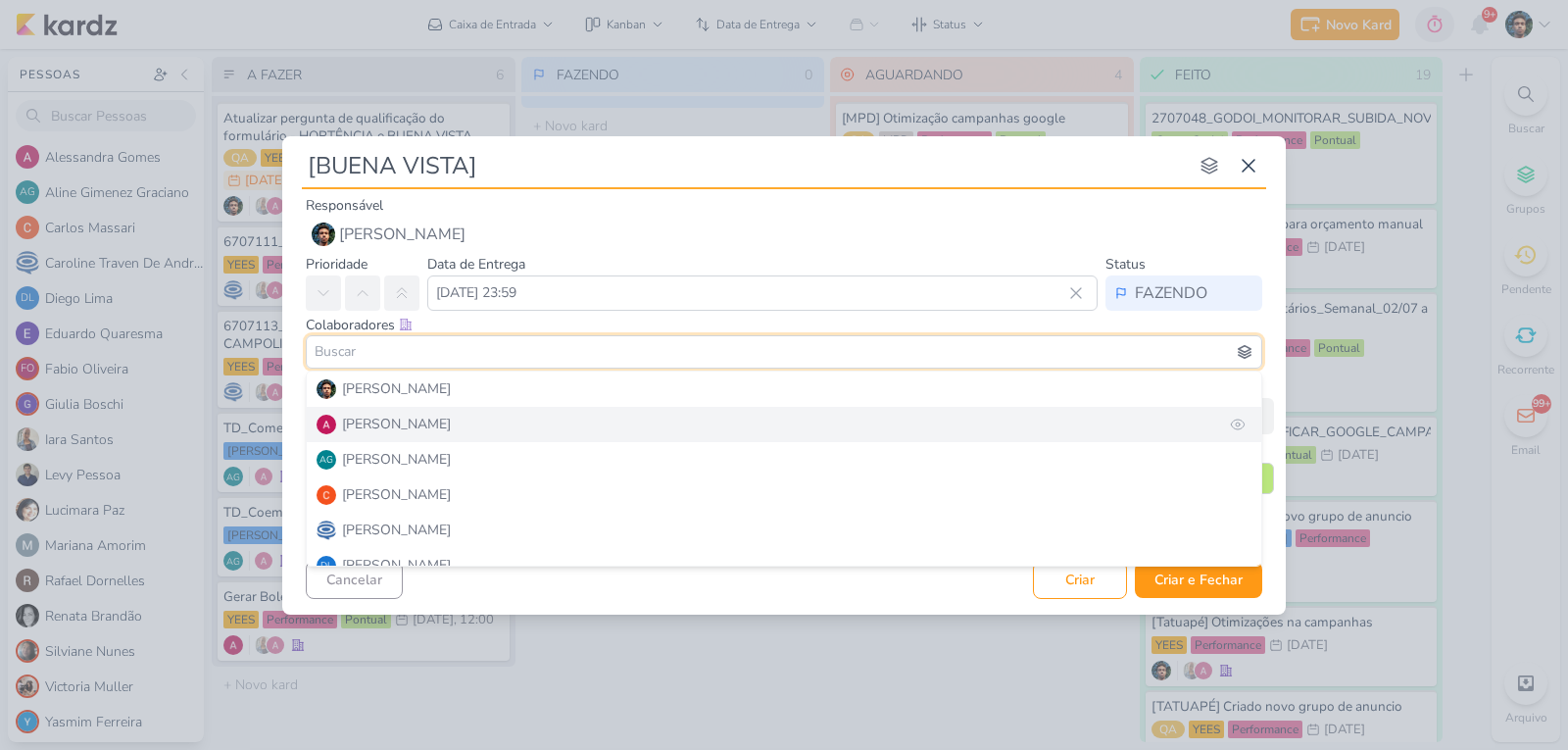 click on "[PERSON_NAME]" at bounding box center (784, 425) 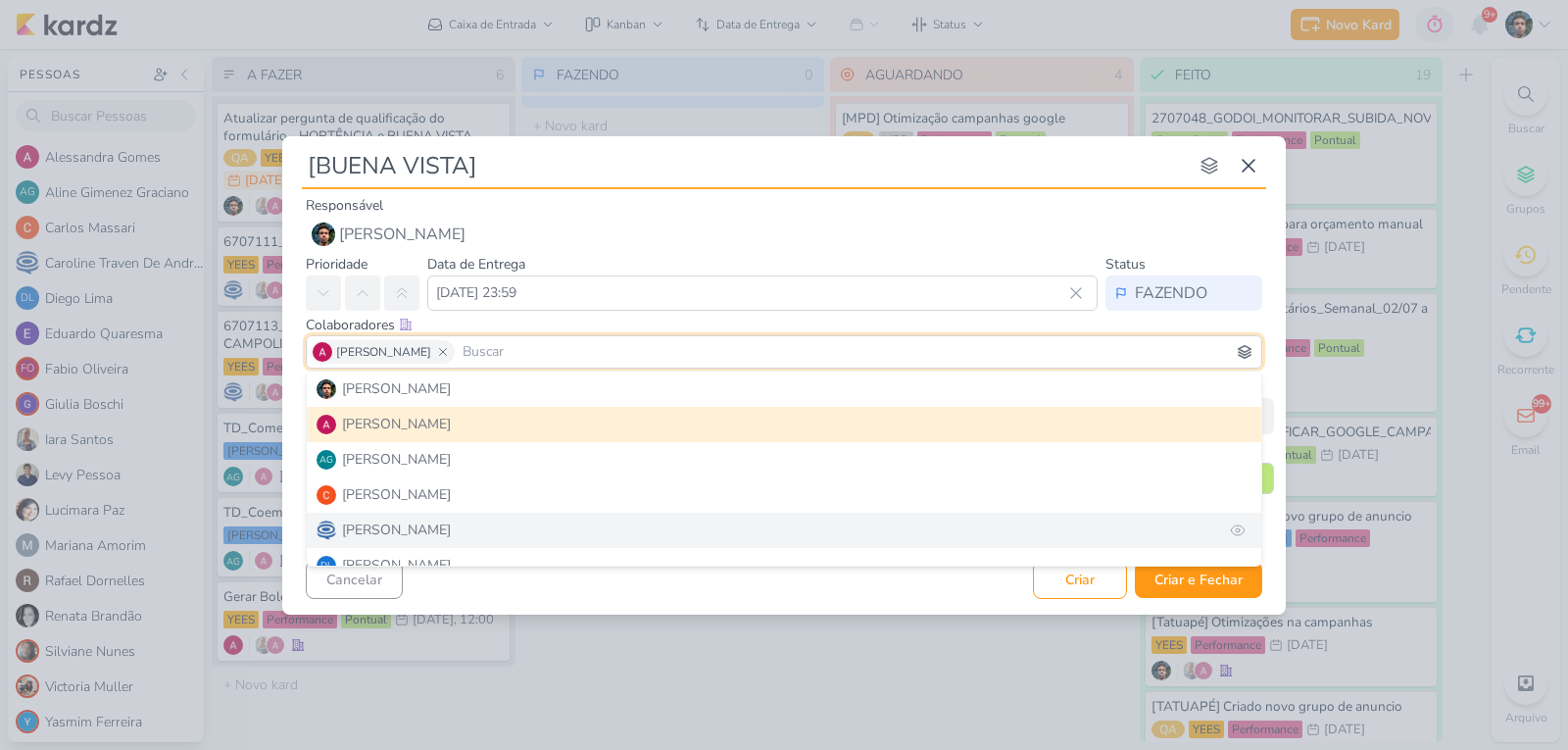 click on "Caroline Traven De Andrade" at bounding box center (784, 530) 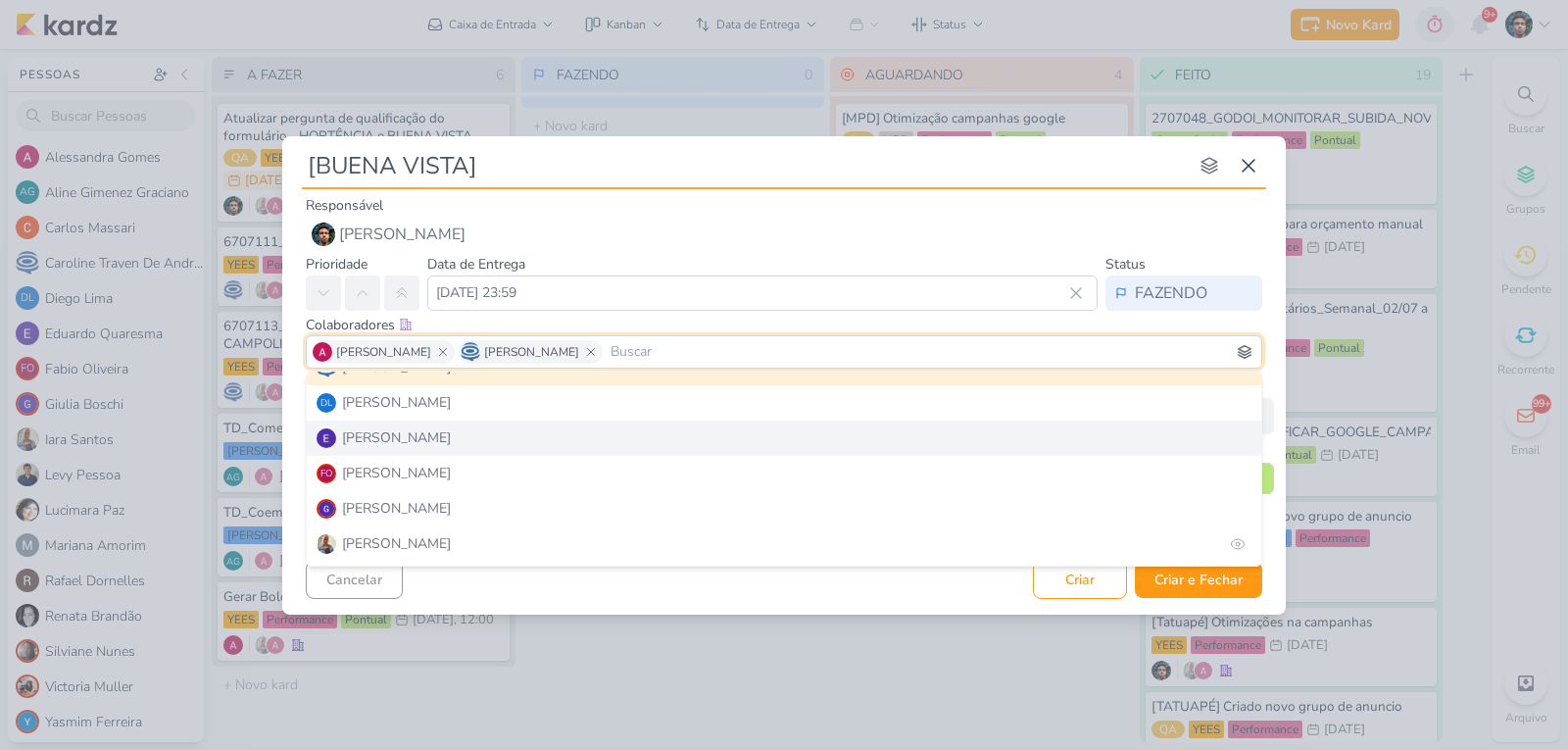 scroll, scrollTop: 196, scrollLeft: 0, axis: vertical 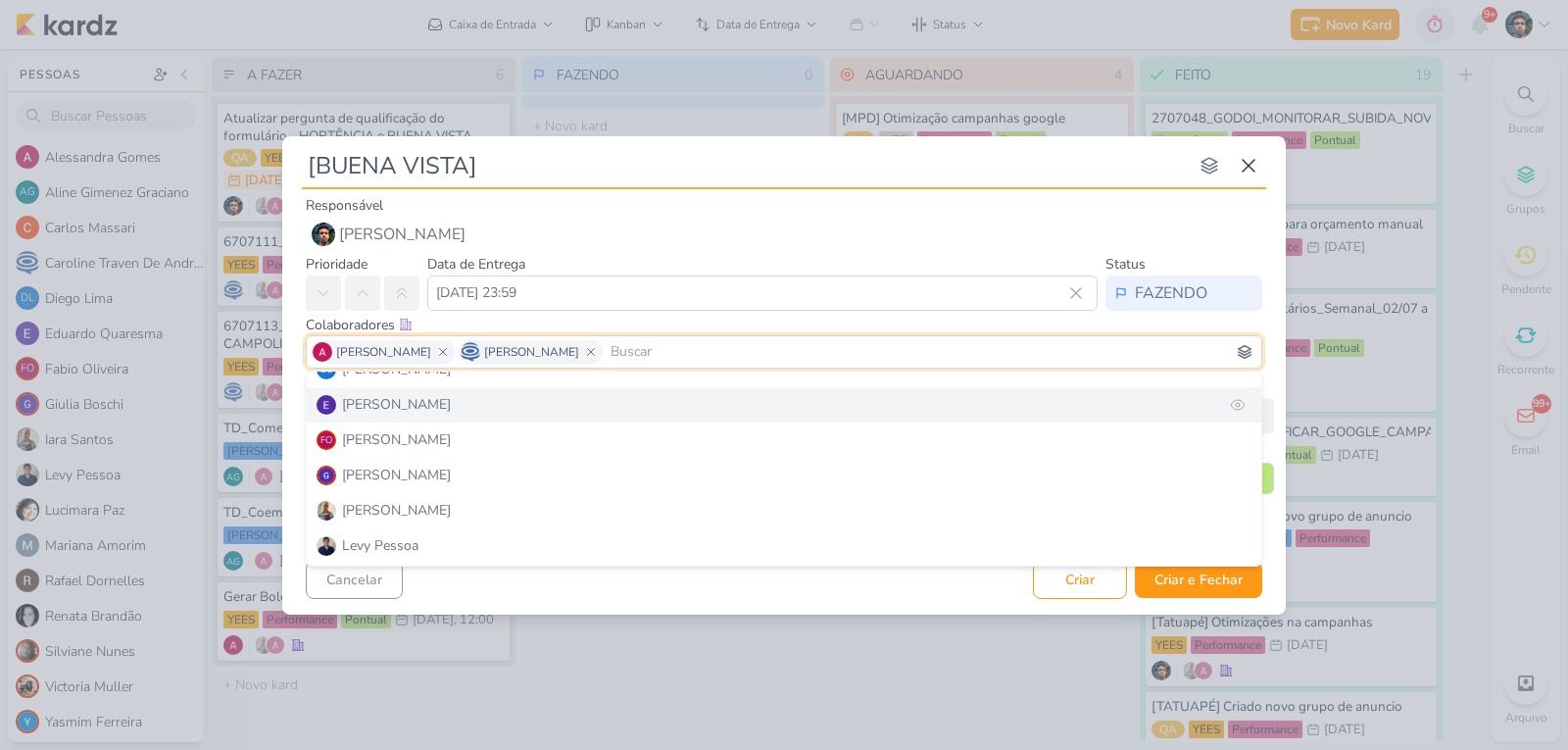 click on "[PERSON_NAME]" at bounding box center [784, 405] 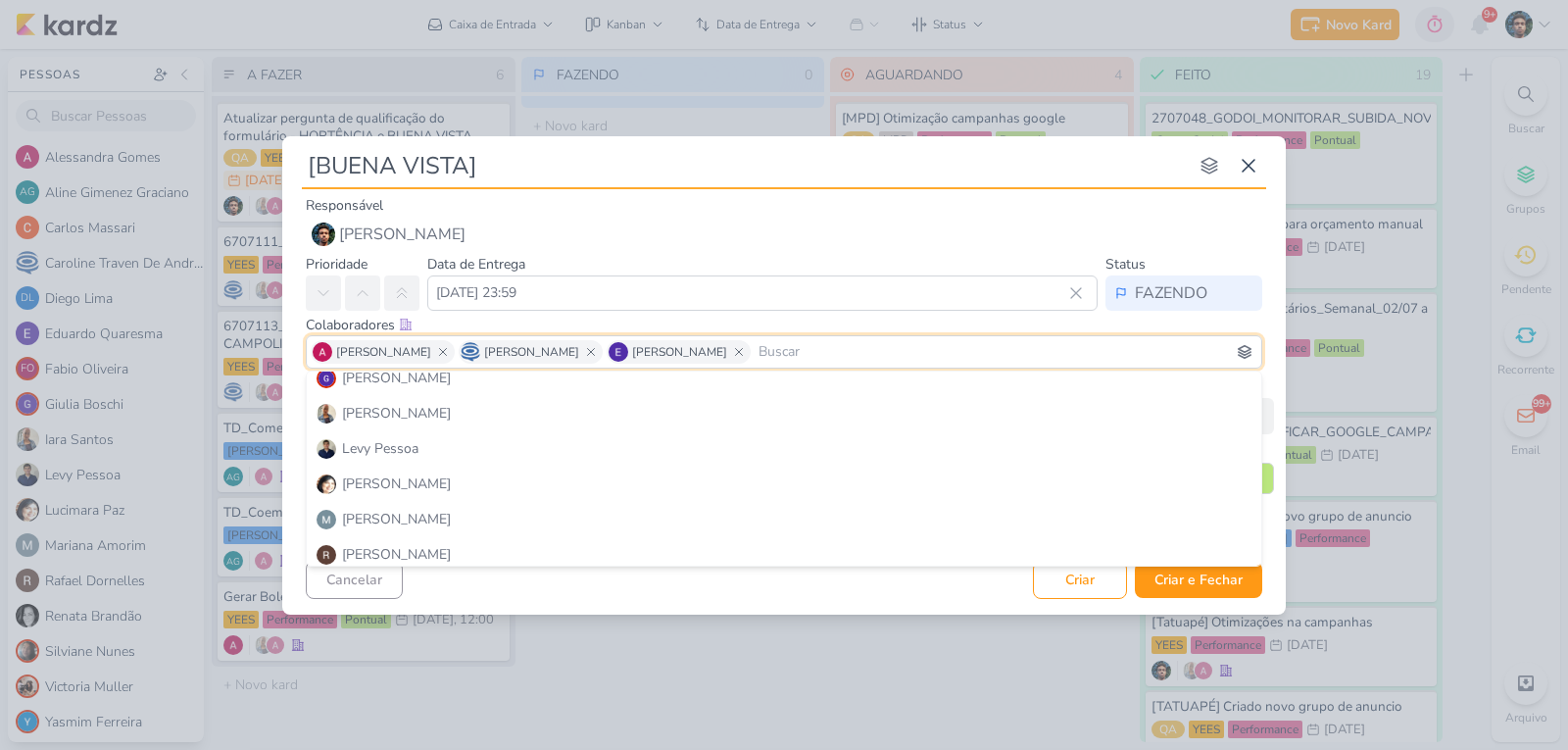 scroll, scrollTop: 294, scrollLeft: 0, axis: vertical 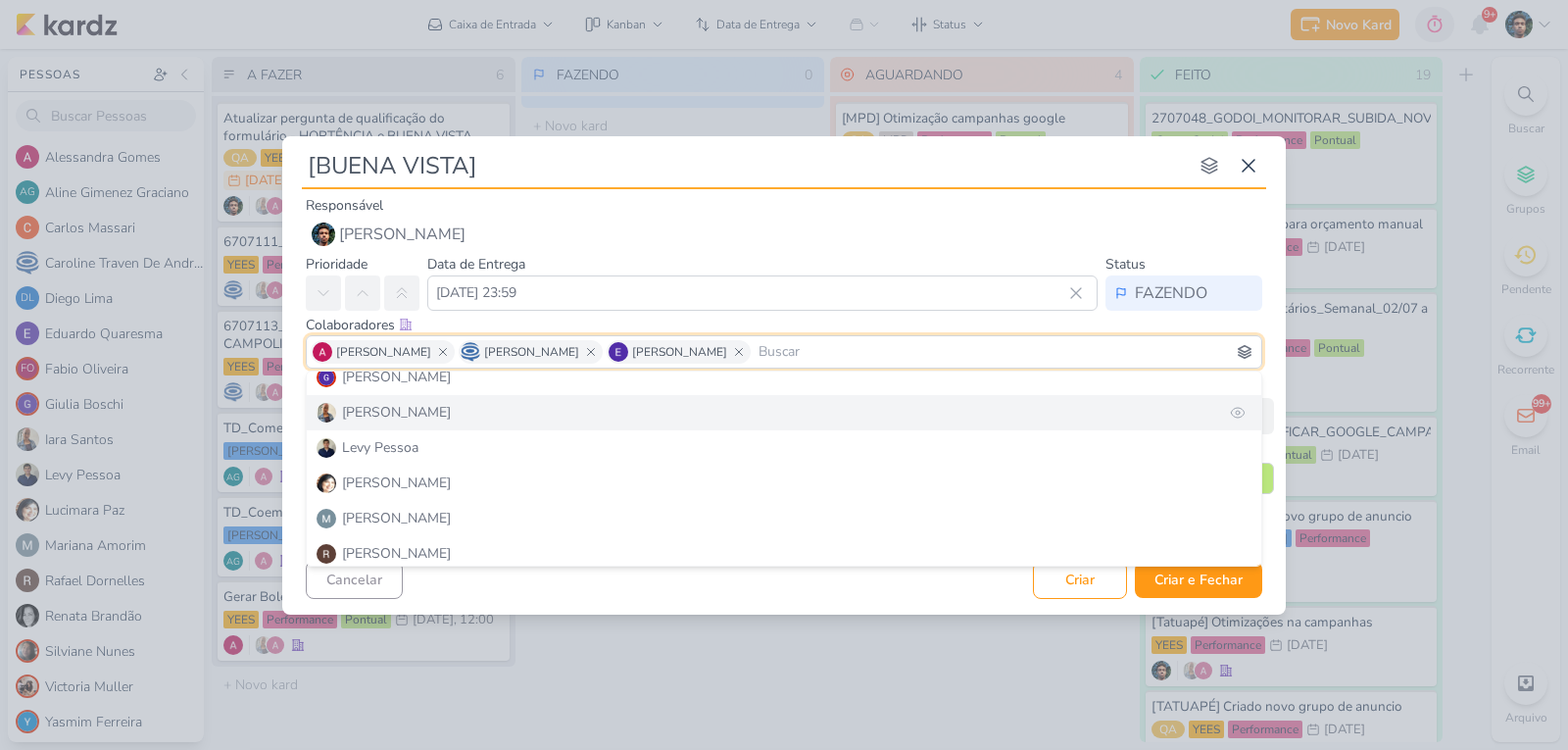click on "Iara Santos" at bounding box center (784, 413) 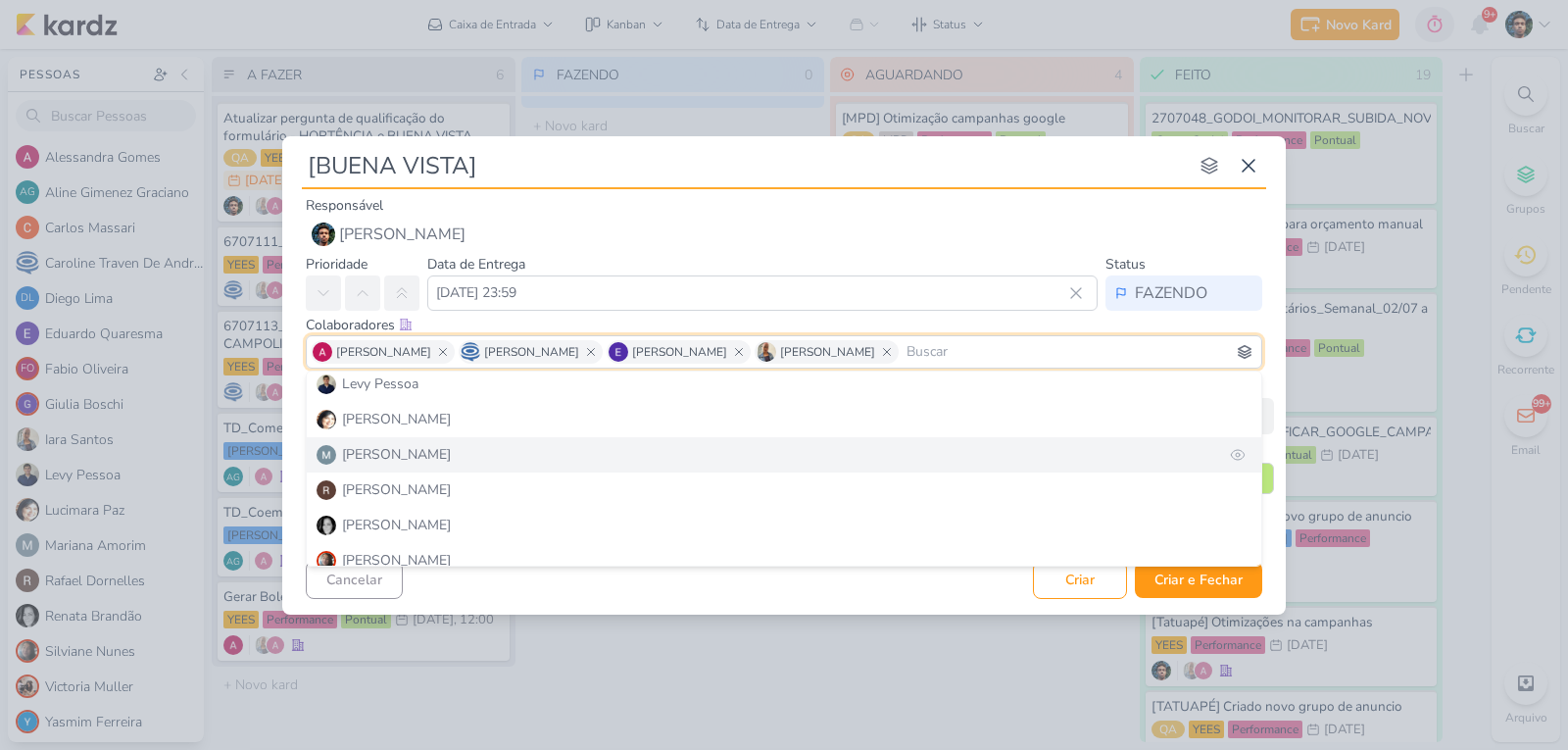 scroll, scrollTop: 392, scrollLeft: 0, axis: vertical 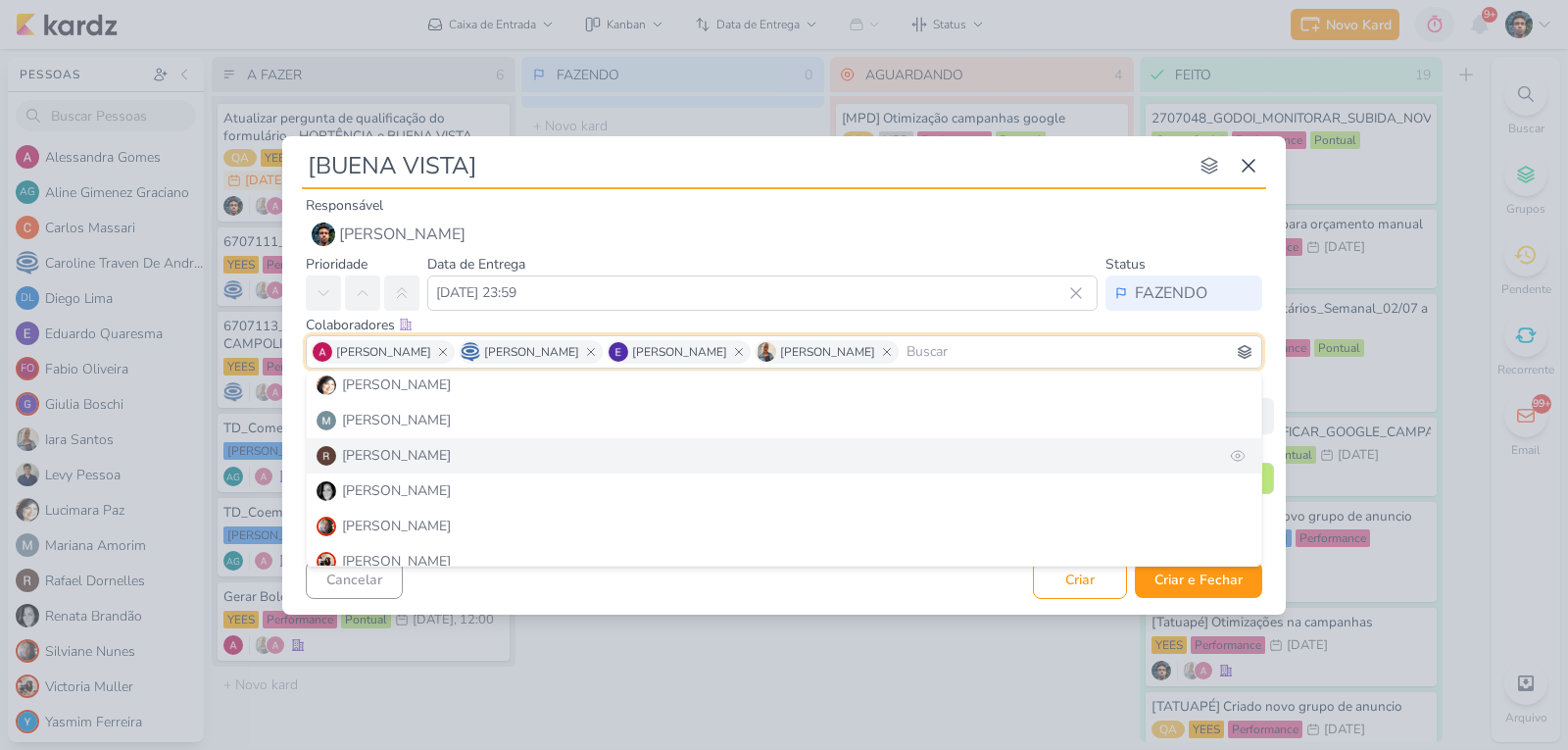 click on "Rafael Dornelles" at bounding box center (784, 456) 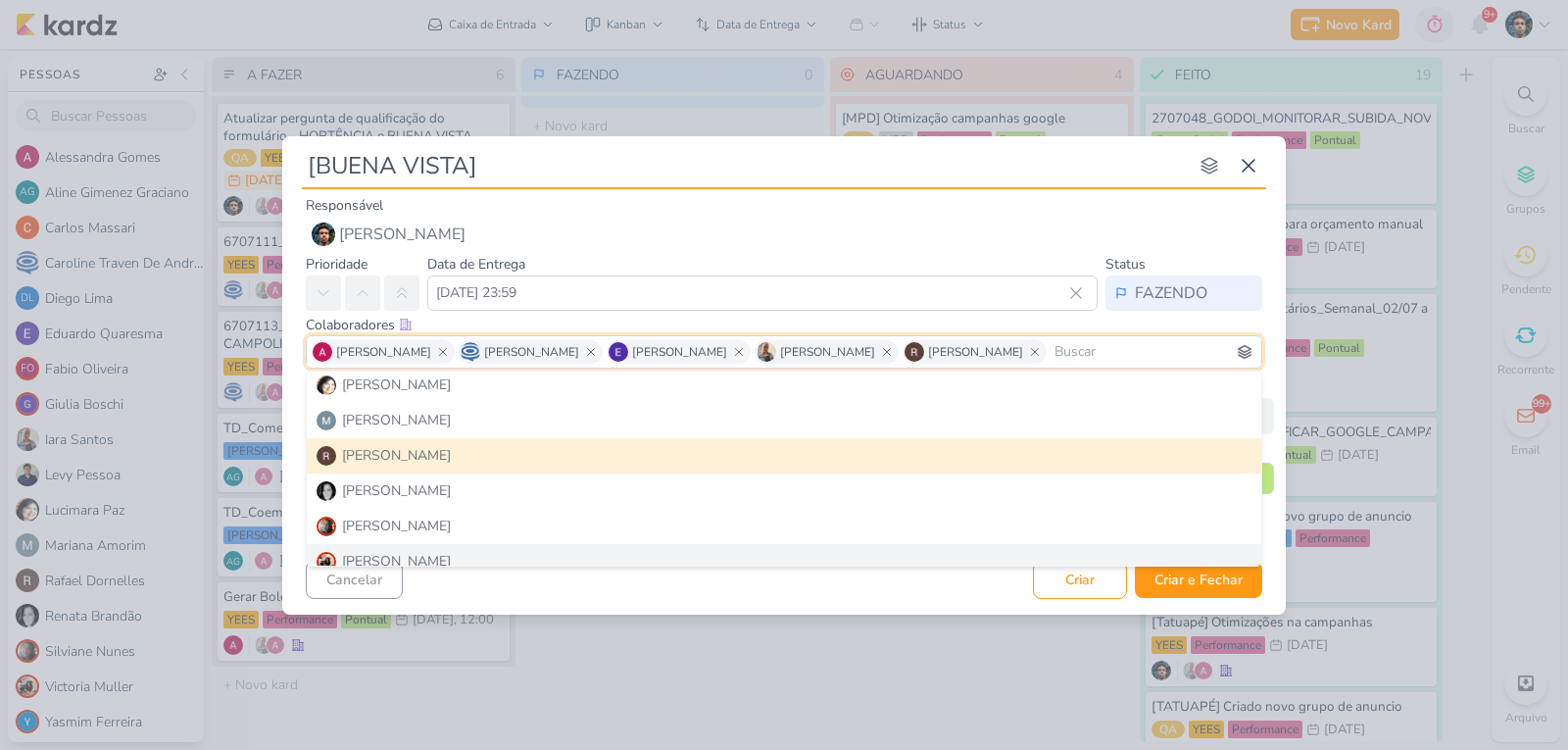 click on "Cancelar
Criar
Criar e Fechar
Ctrl + Enter" at bounding box center (784, 577) 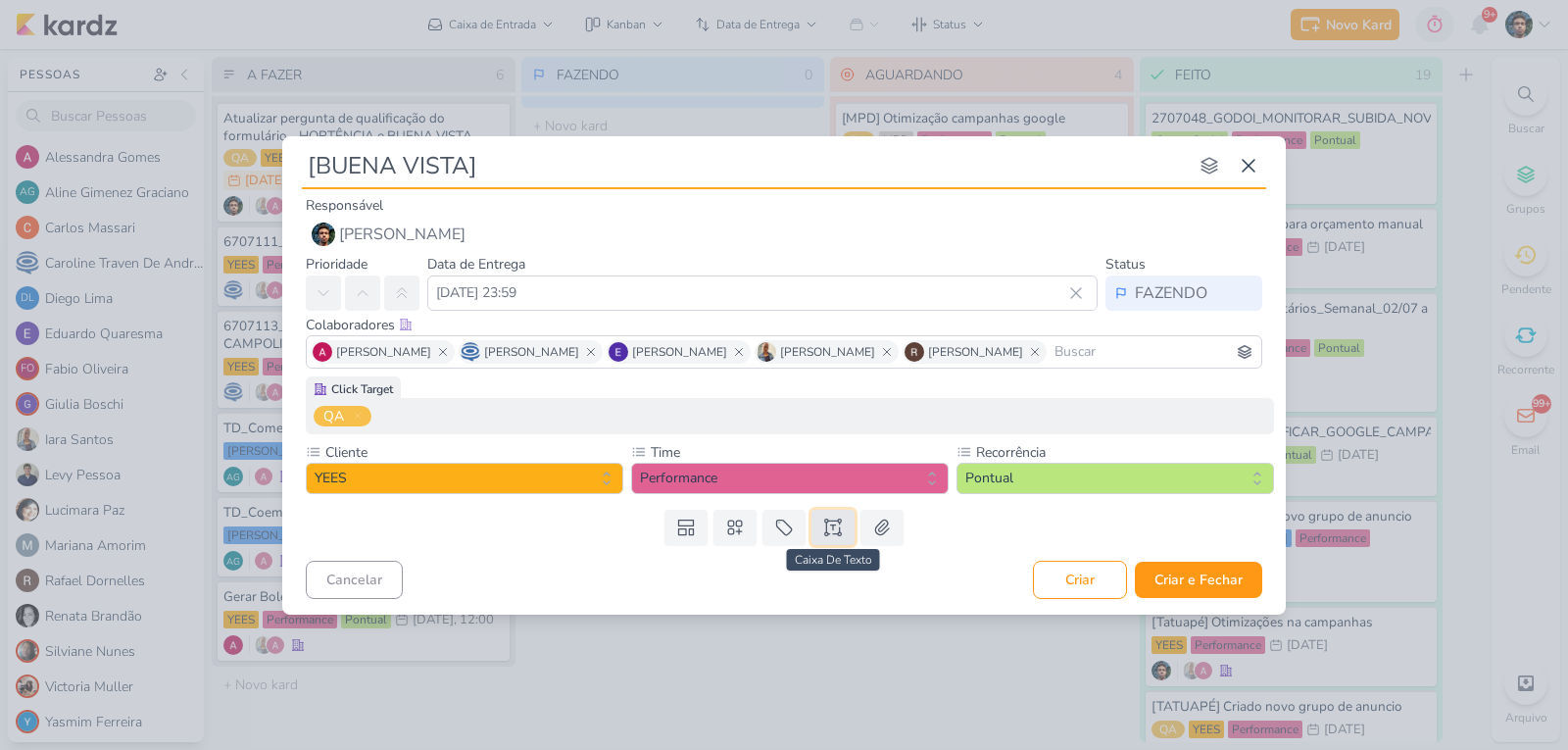 click at bounding box center [833, 527] 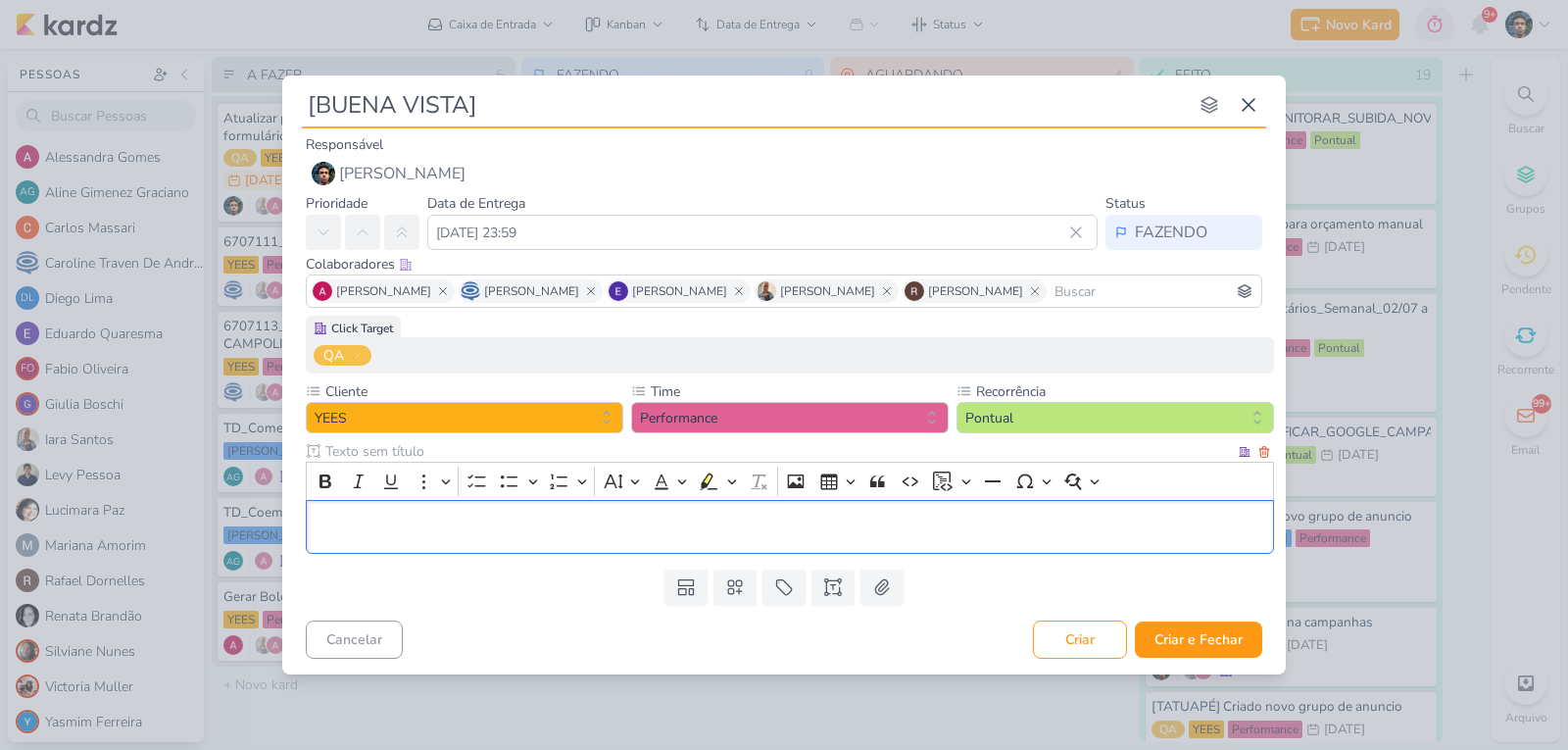 click at bounding box center [790, 526] 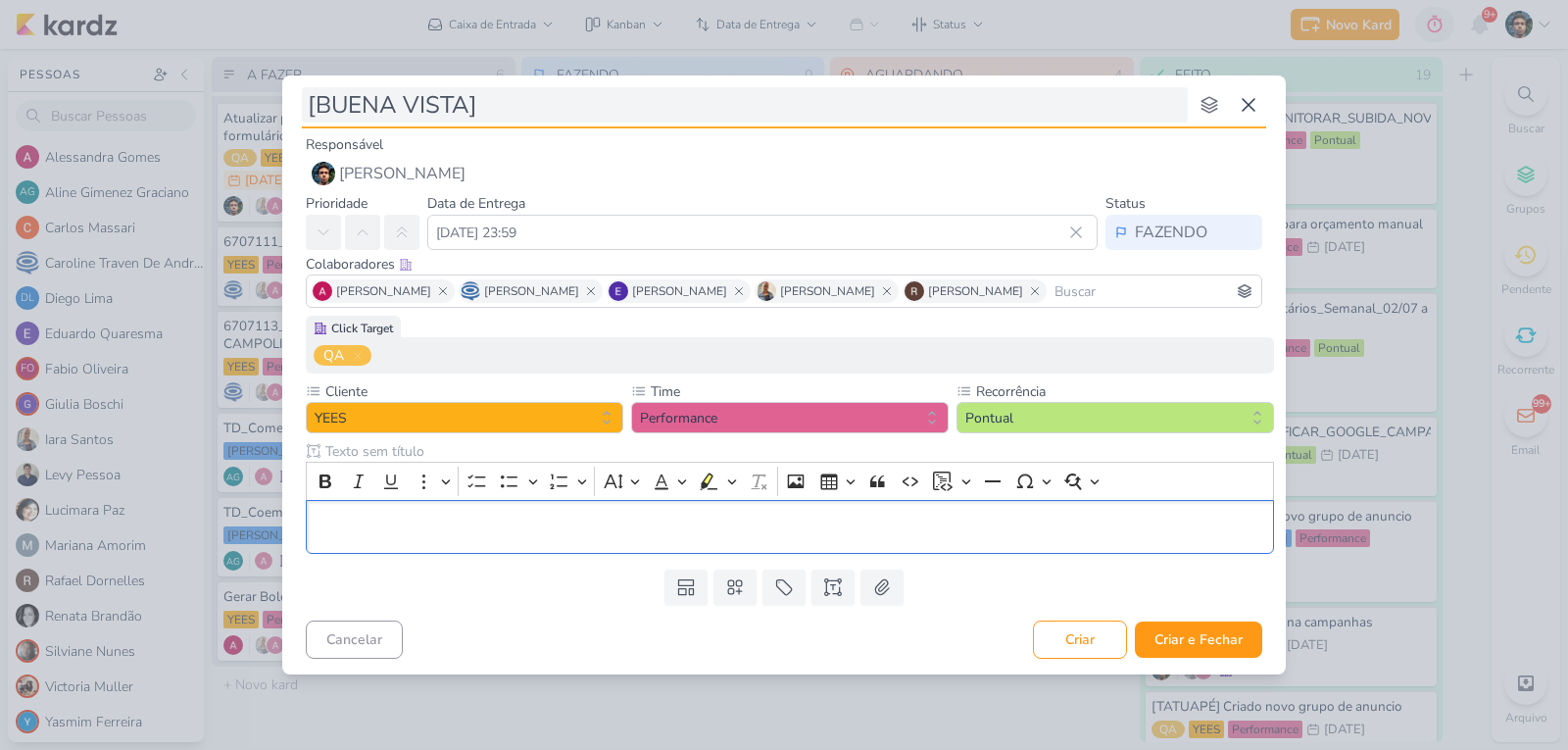 click on "[BUENA VISTA]" at bounding box center [745, 105] 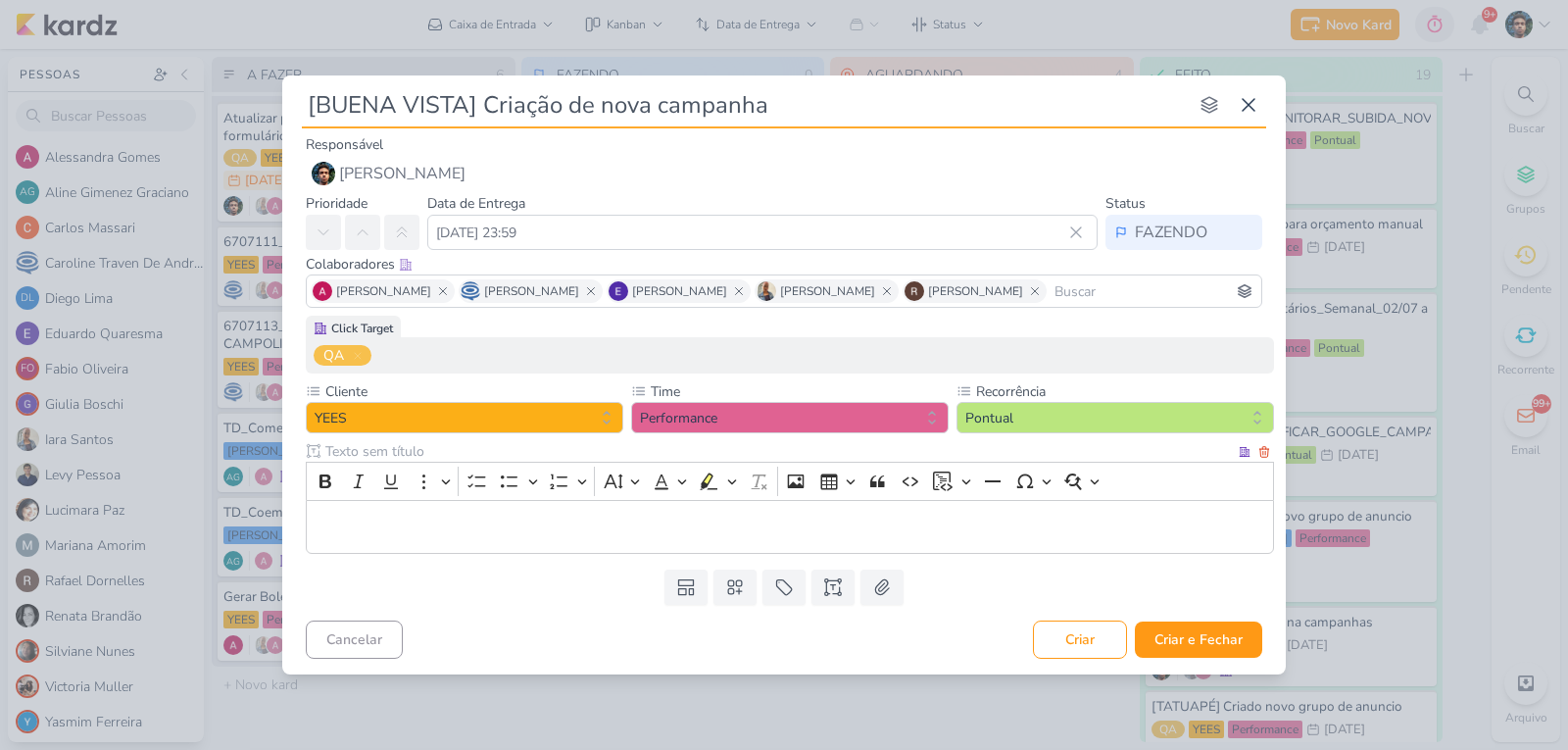 type on "[BUENA VISTA] Criação de nova campanha" 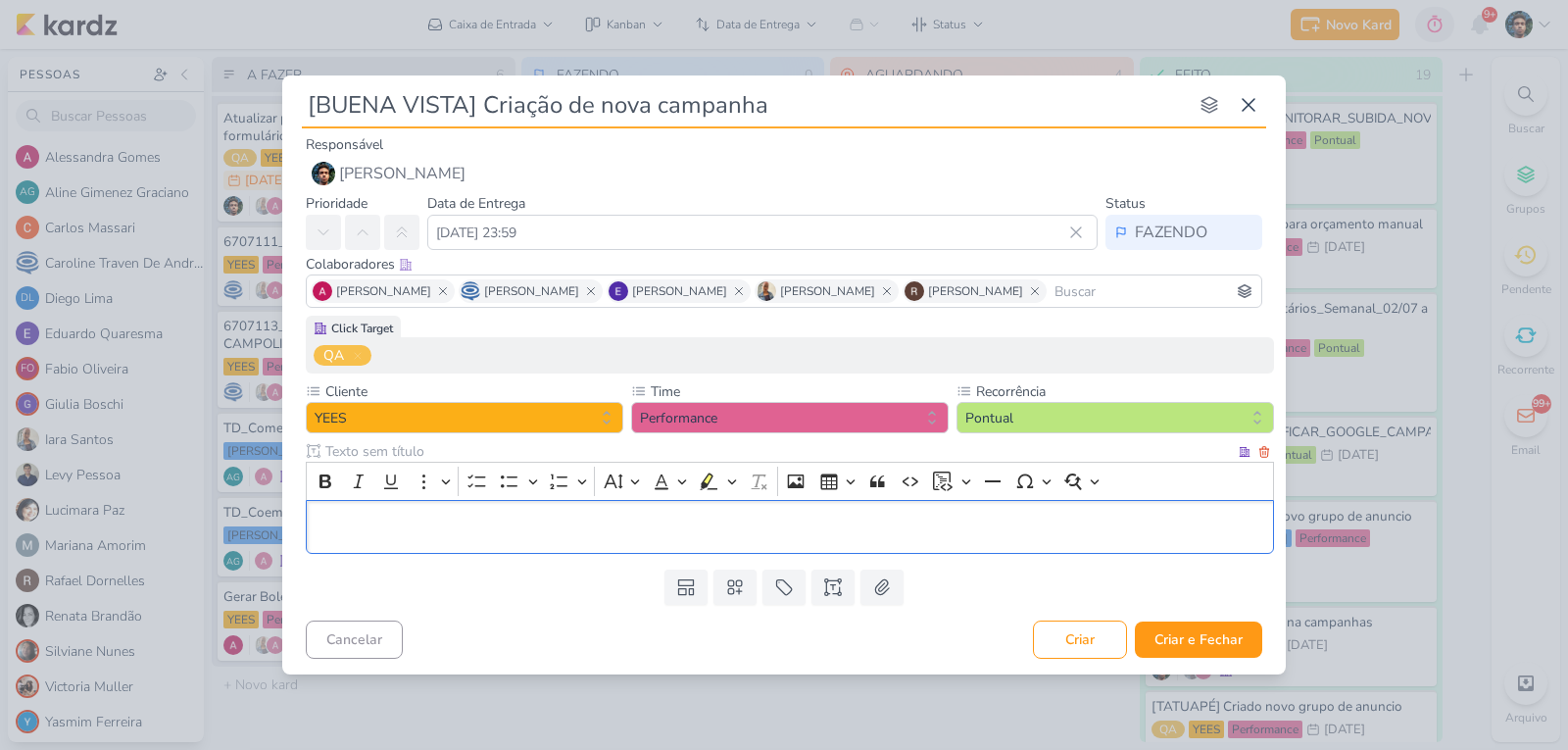 click at bounding box center (790, 526) 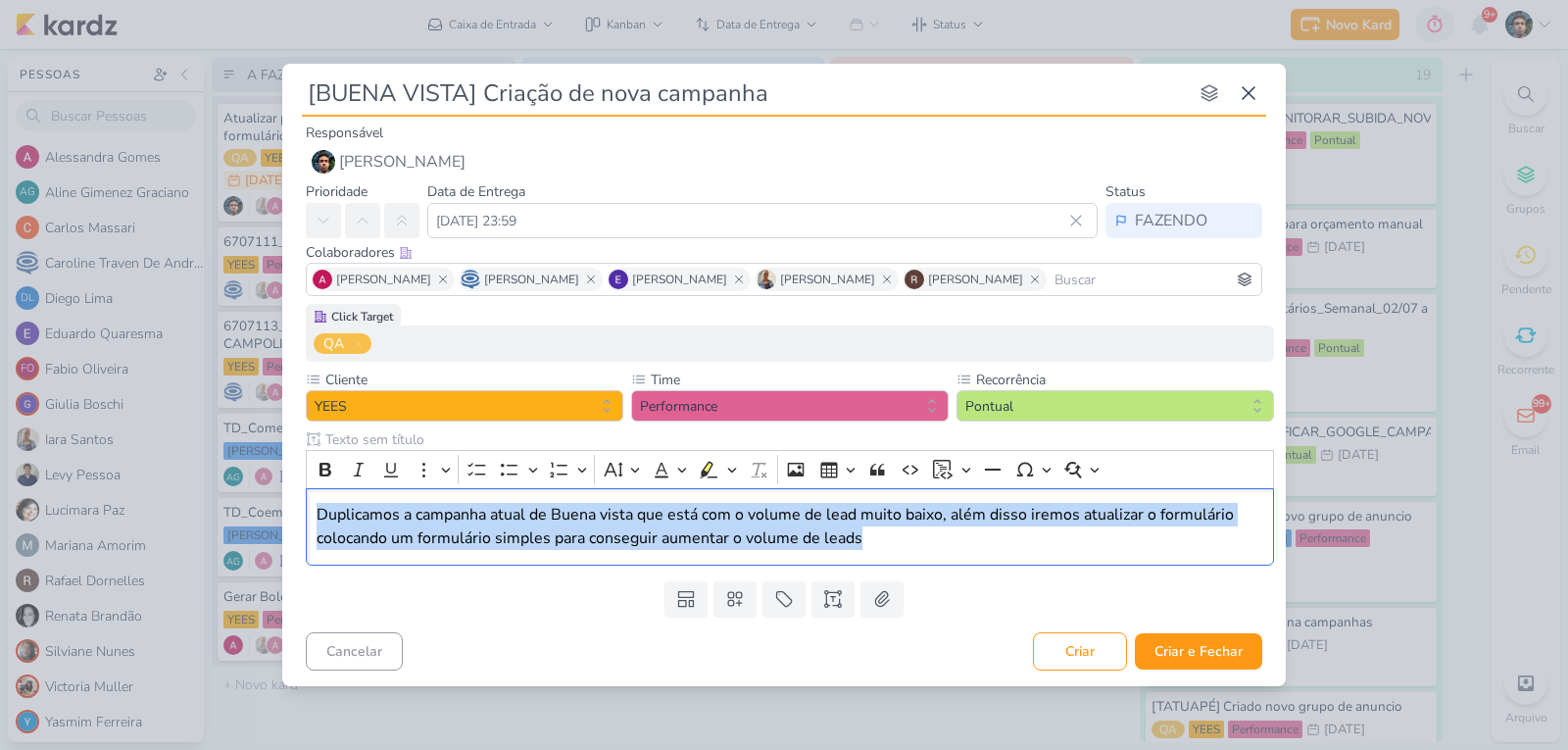 drag, startPoint x: 915, startPoint y: 548, endPoint x: 282, endPoint y: 480, distance: 636.64197 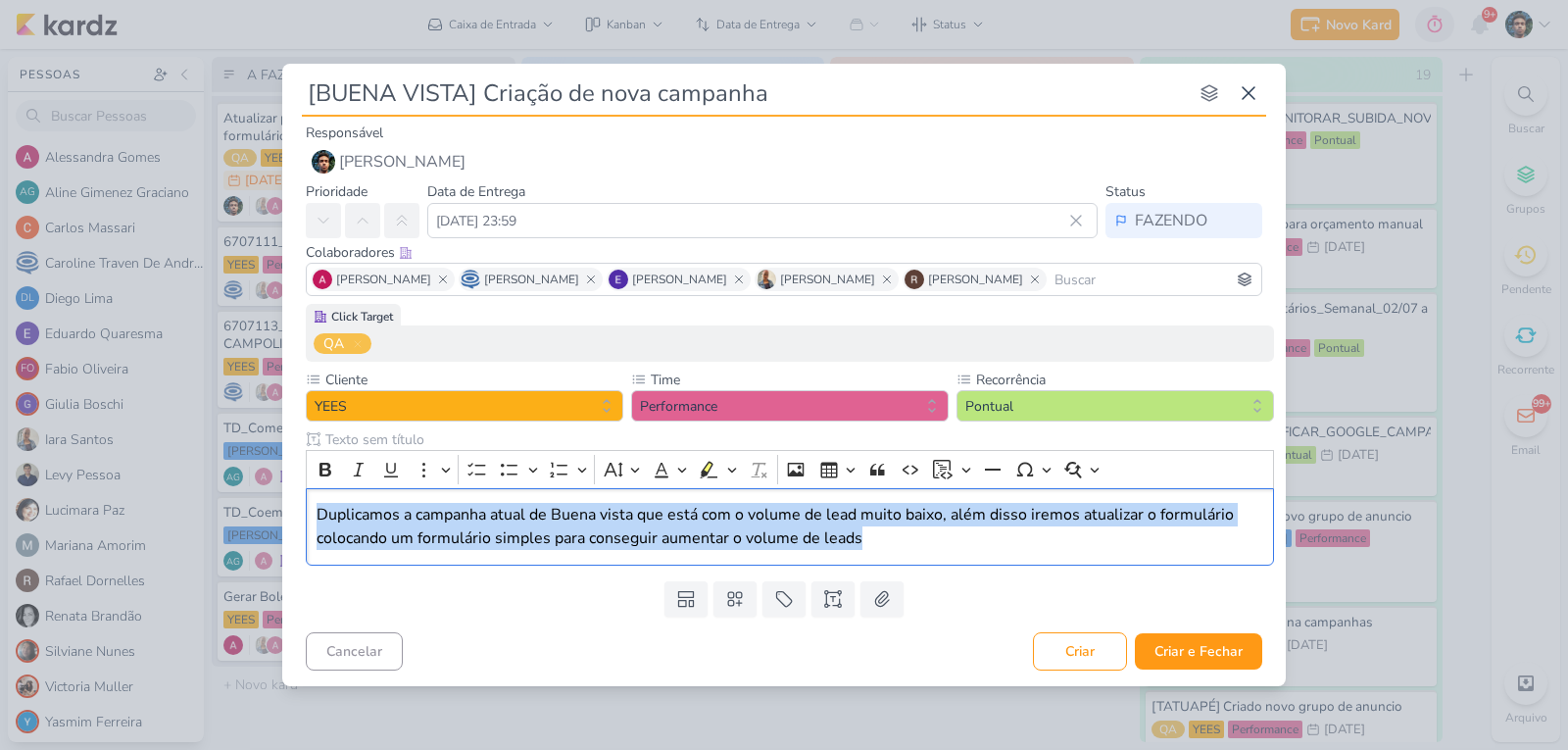 click on "Click Target
QA
Cliente
YEES" at bounding box center (784, 438) 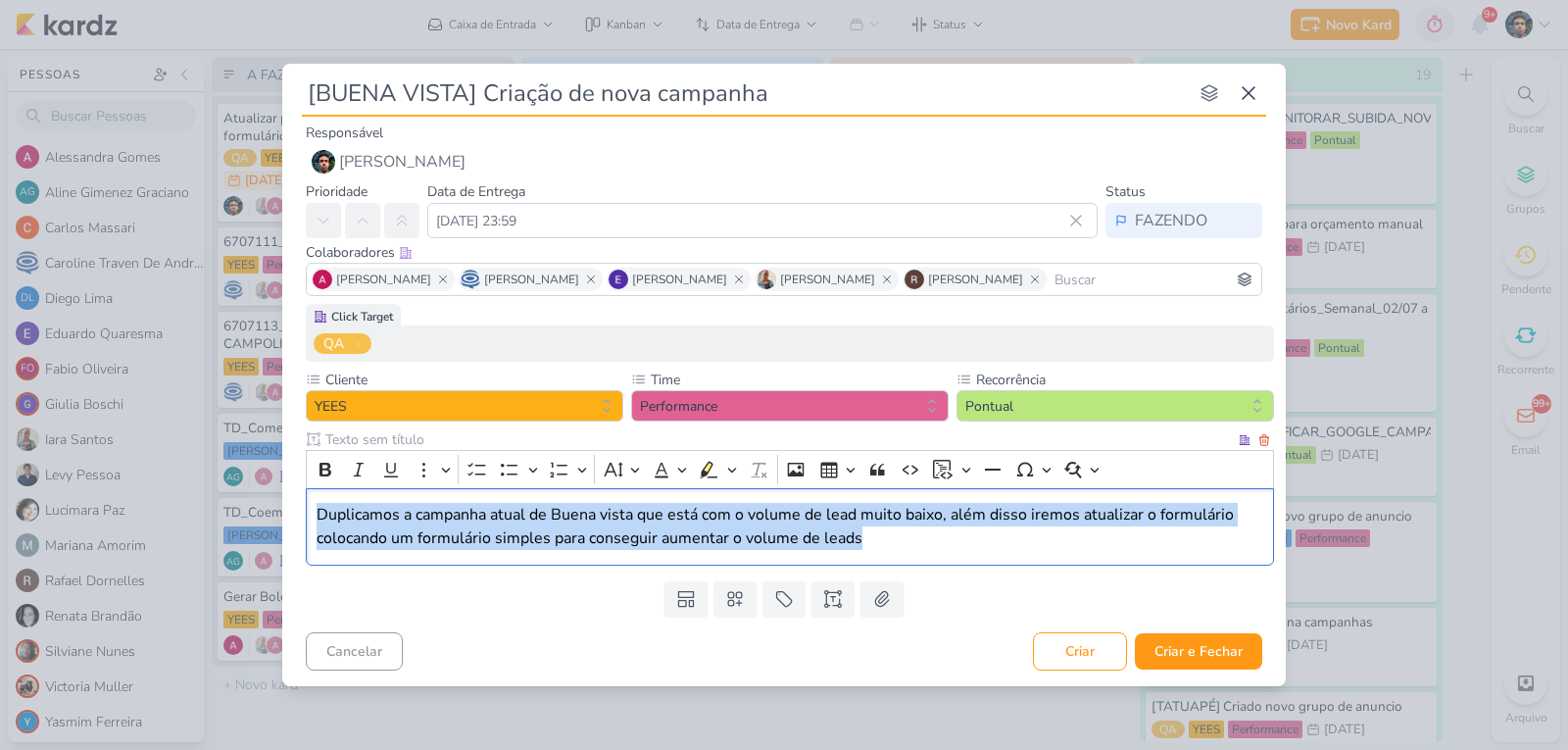 click on "Duplicamos a campanha atual de Buena vista que está com o volume de lead muito baixo, além disso iremos atualizar o formulário colocando um formulário simples para conseguir aumentar o volume de leads" at bounding box center (790, 526) 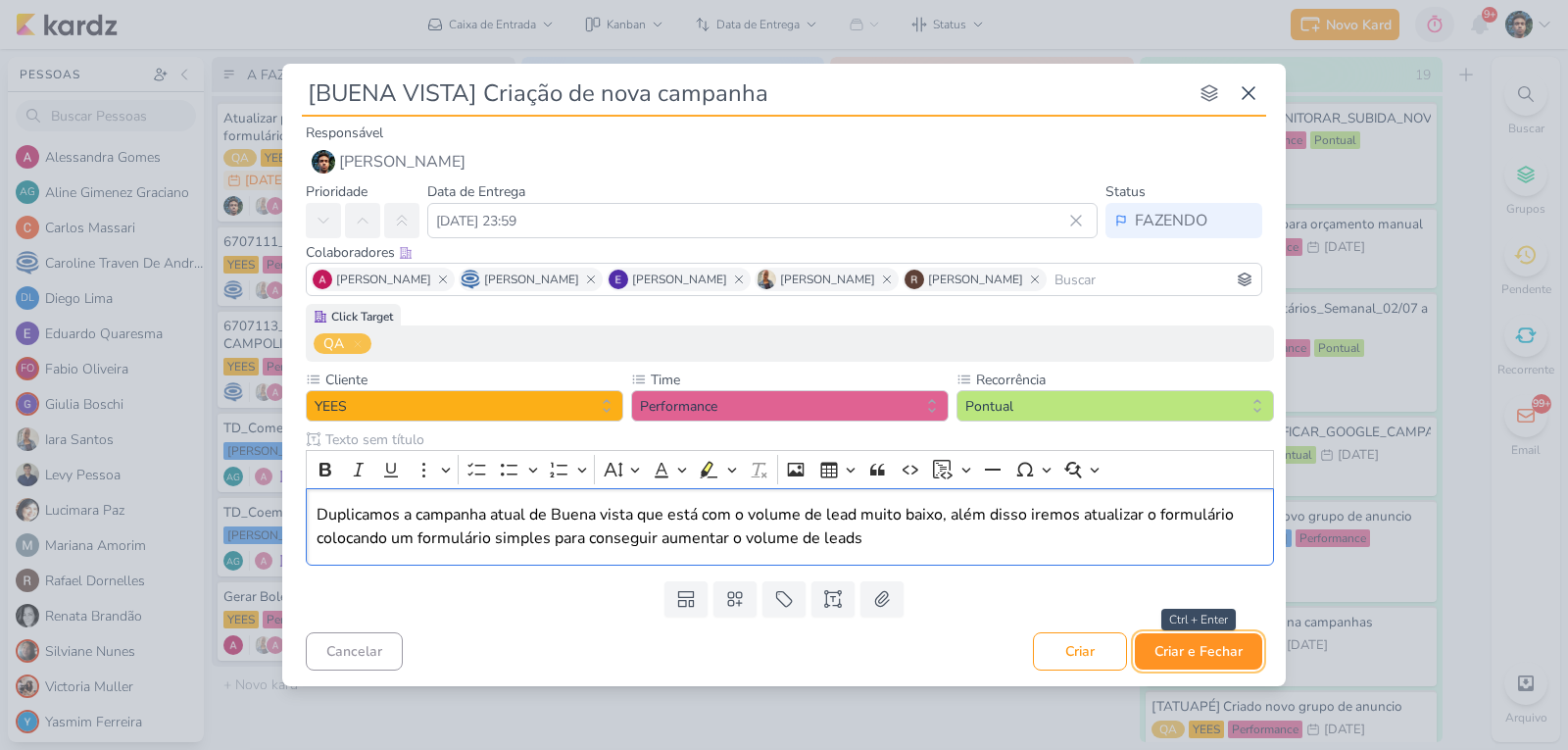 click on "Criar e Fechar" at bounding box center (1199, 651) 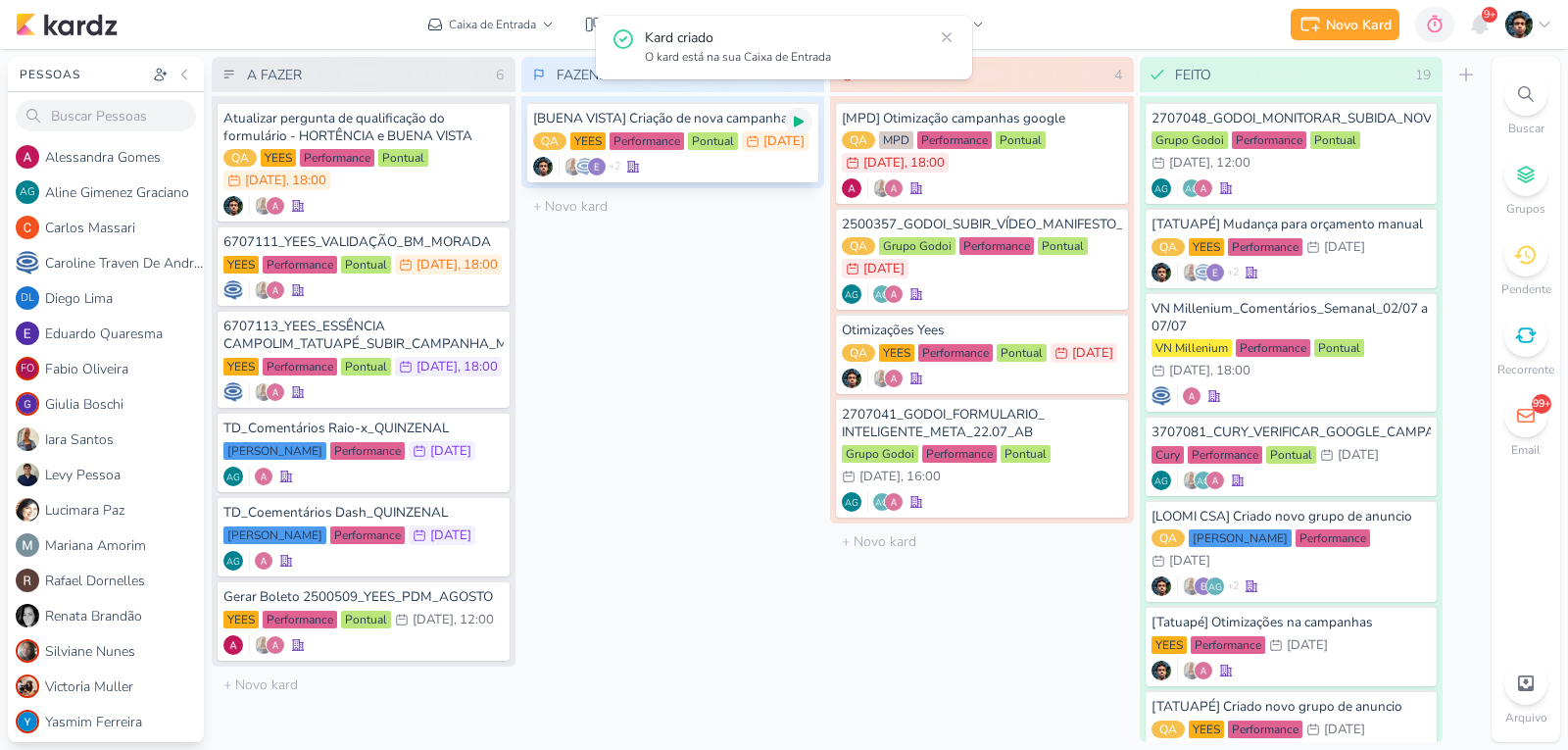 click 